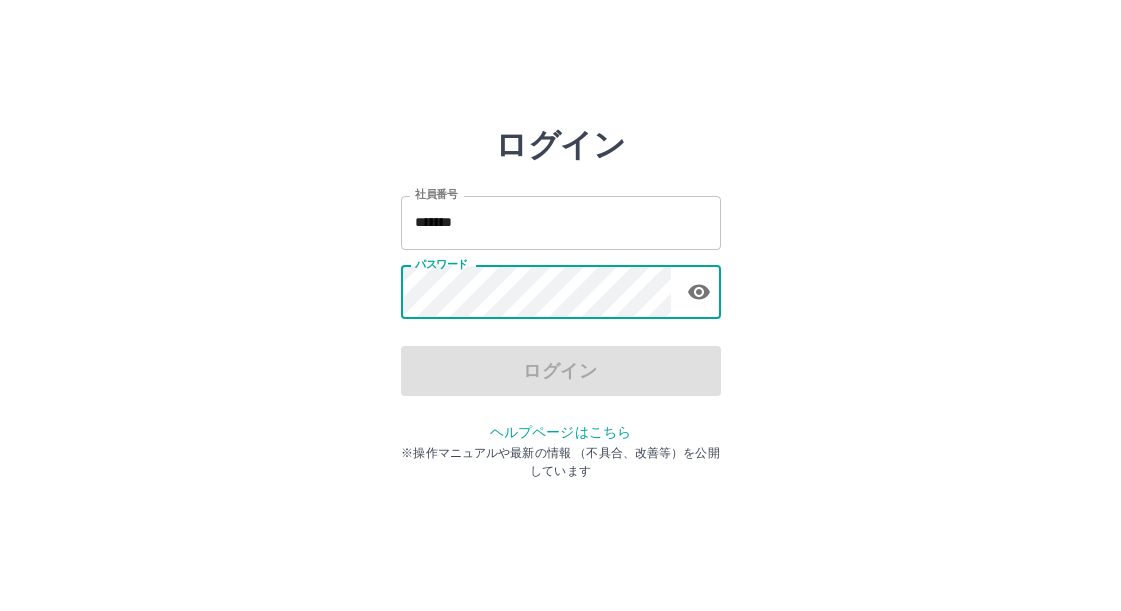 scroll, scrollTop: 0, scrollLeft: 0, axis: both 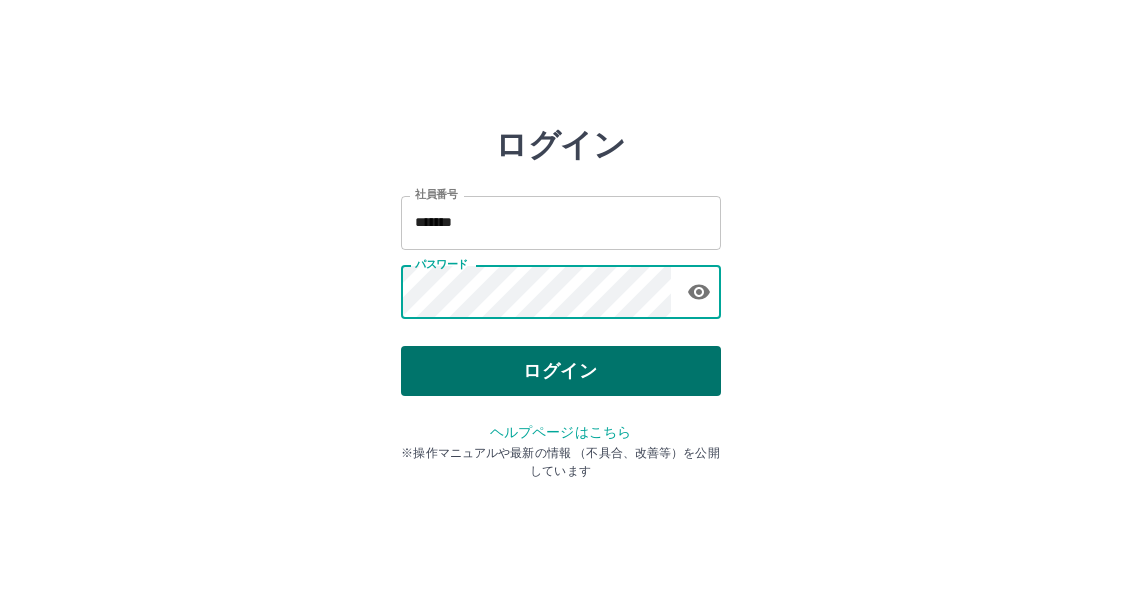 click on "ログイン" at bounding box center (561, 371) 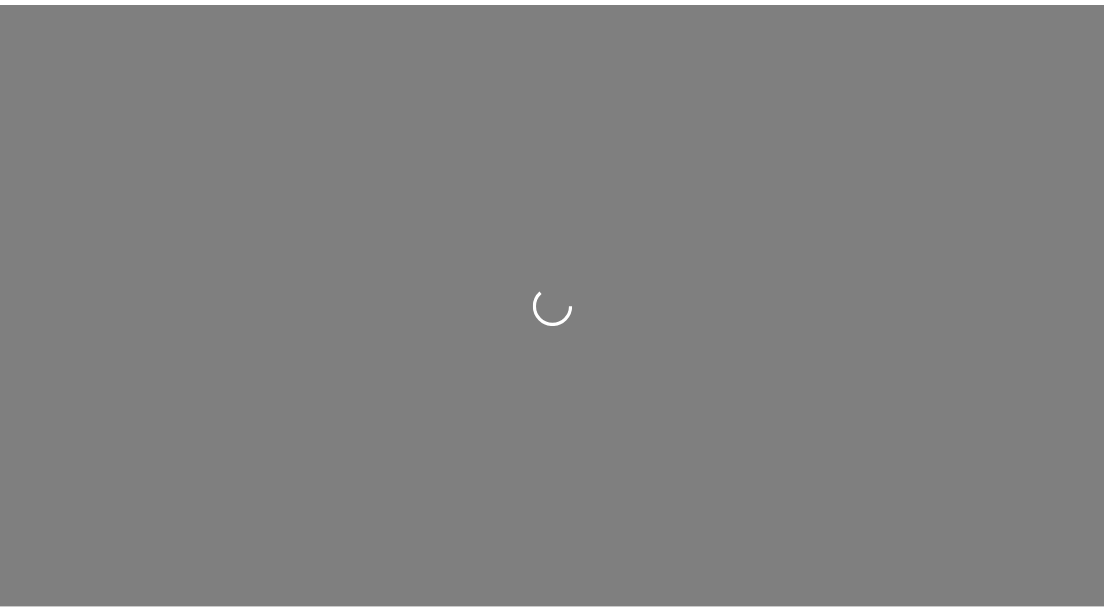 scroll, scrollTop: 0, scrollLeft: 0, axis: both 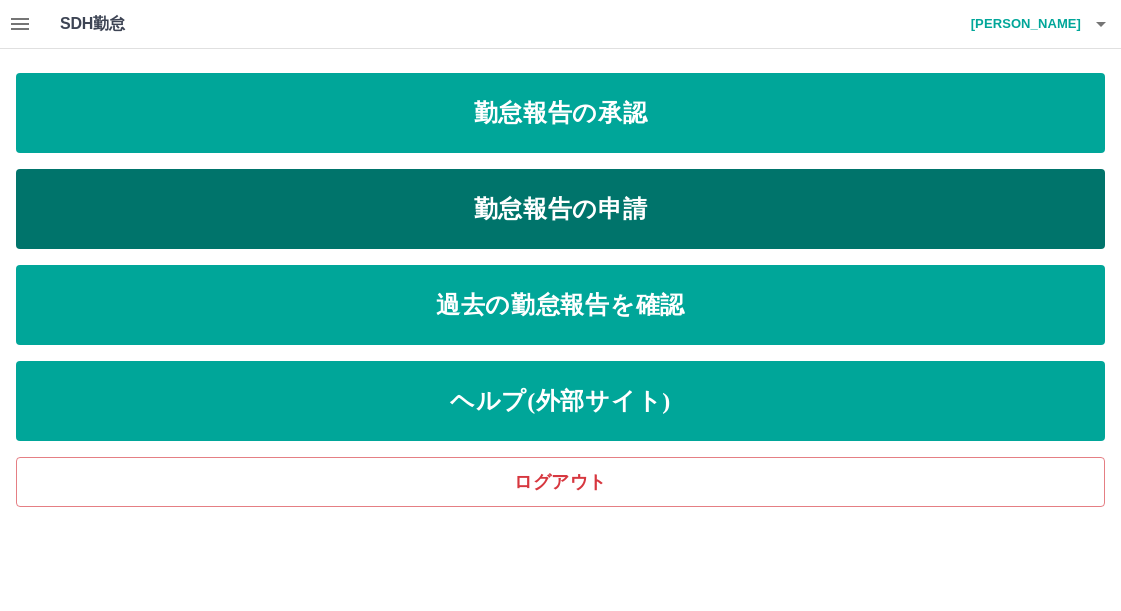 click on "勤怠報告の申請" at bounding box center (560, 209) 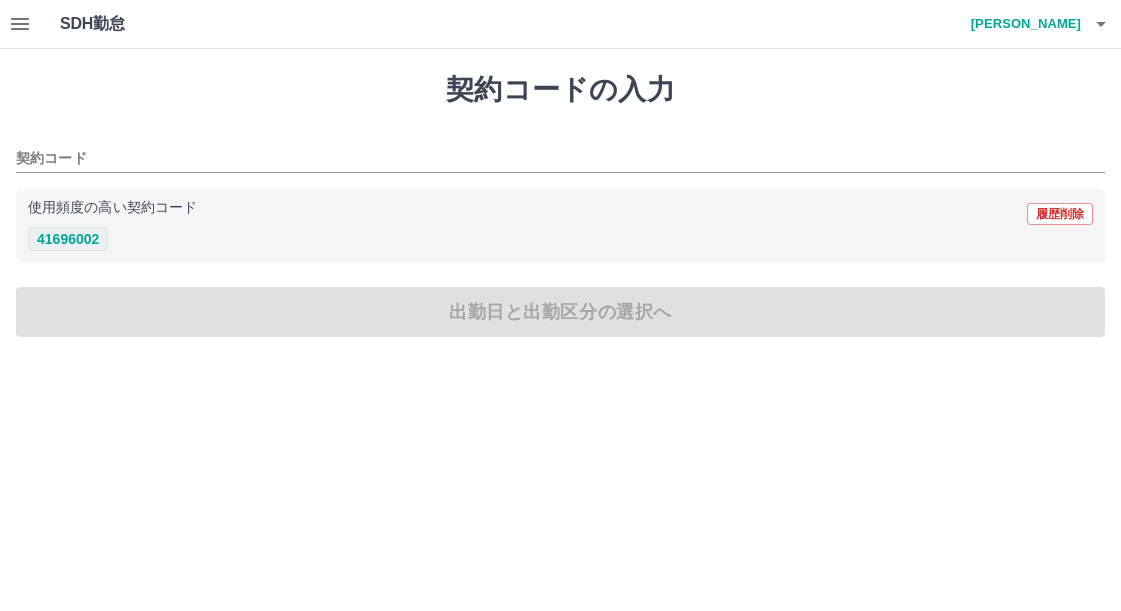 click on "41696002" at bounding box center (68, 239) 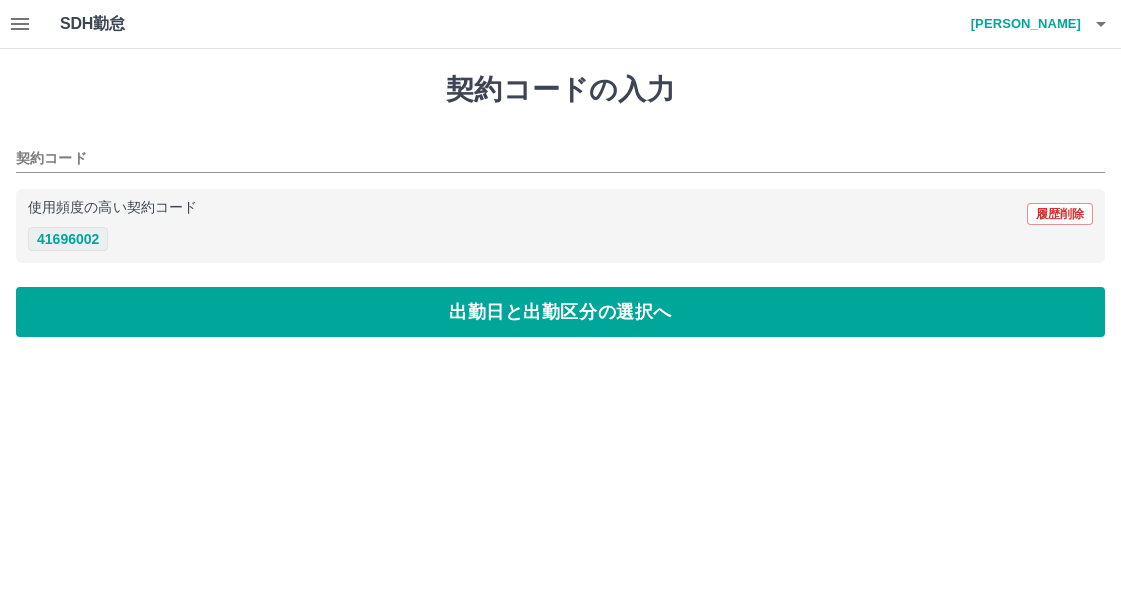 type on "********" 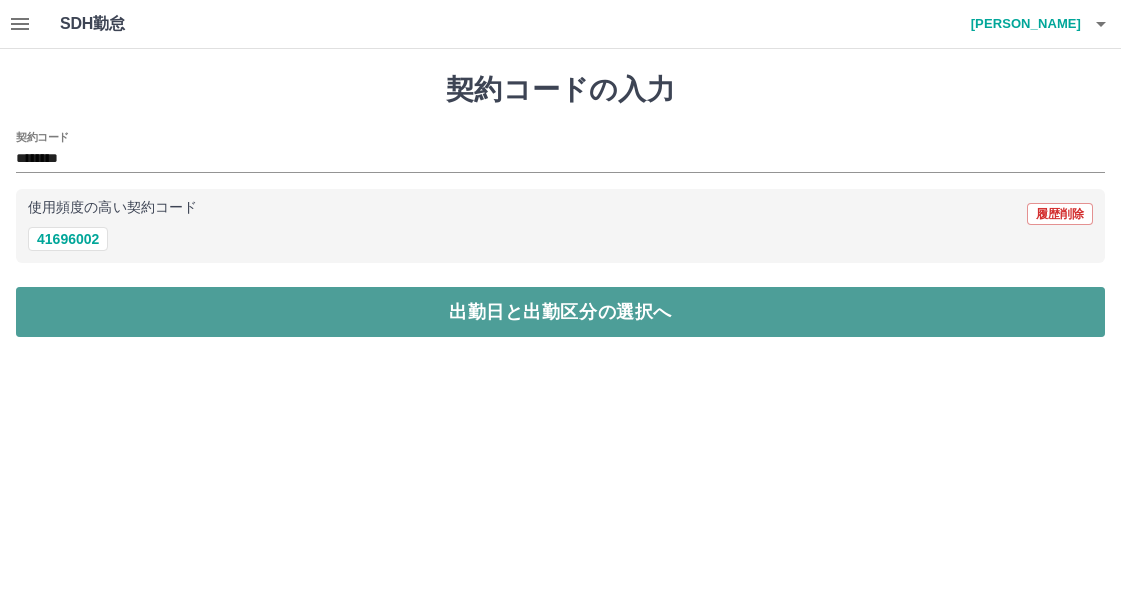 click on "出勤日と出勤区分の選択へ" at bounding box center [560, 312] 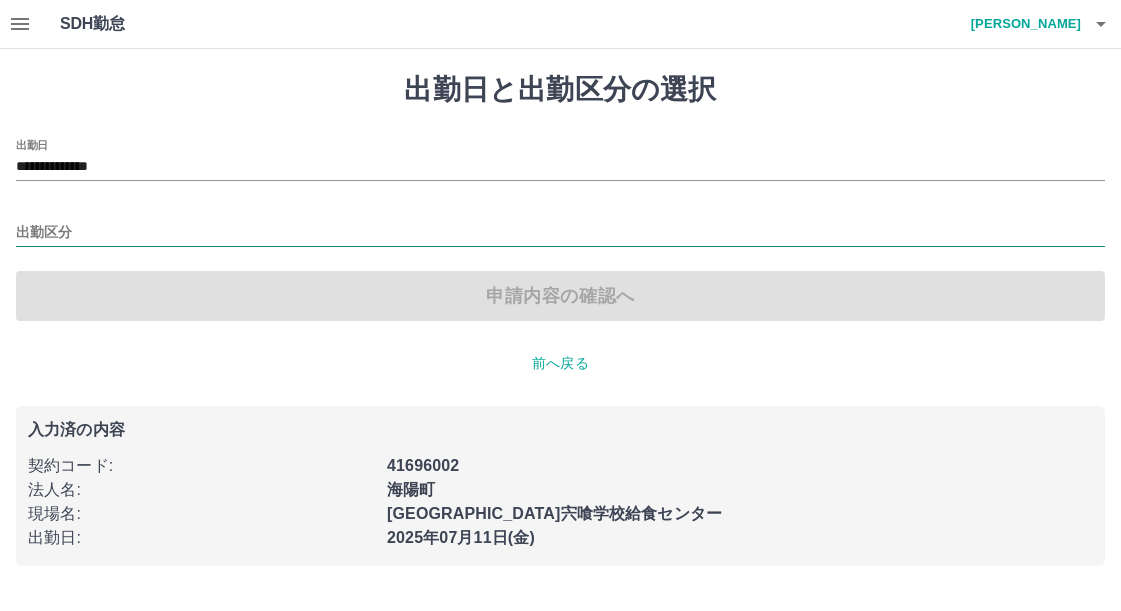 click on "出勤区分" at bounding box center (560, 233) 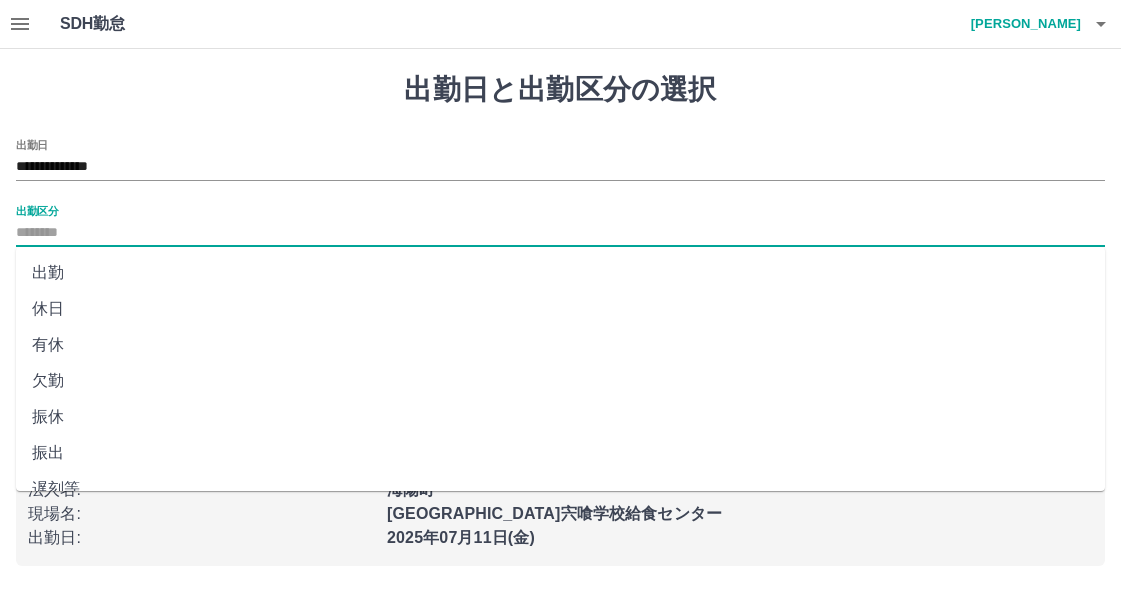 click on "出勤" at bounding box center (560, 273) 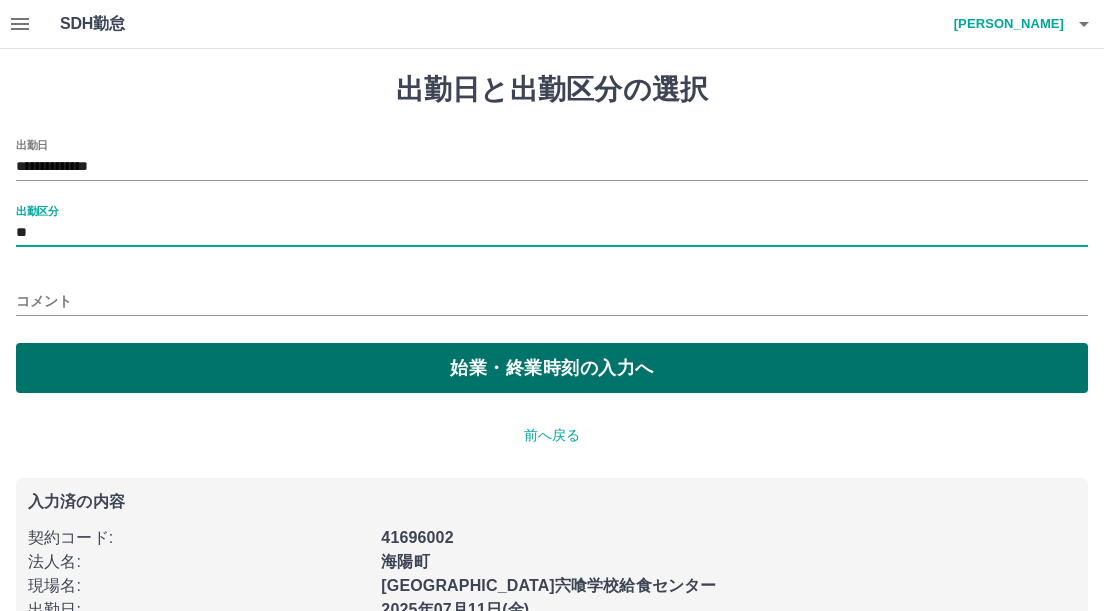 click on "始業・終業時刻の入力へ" at bounding box center (552, 368) 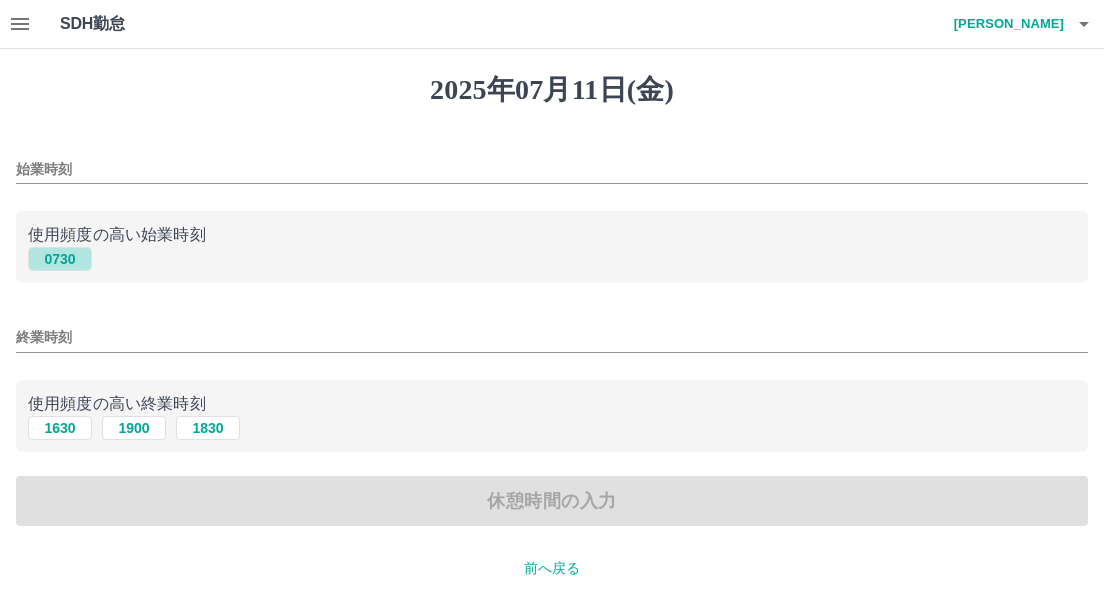 drag, startPoint x: 61, startPoint y: 256, endPoint x: 60, endPoint y: 327, distance: 71.00704 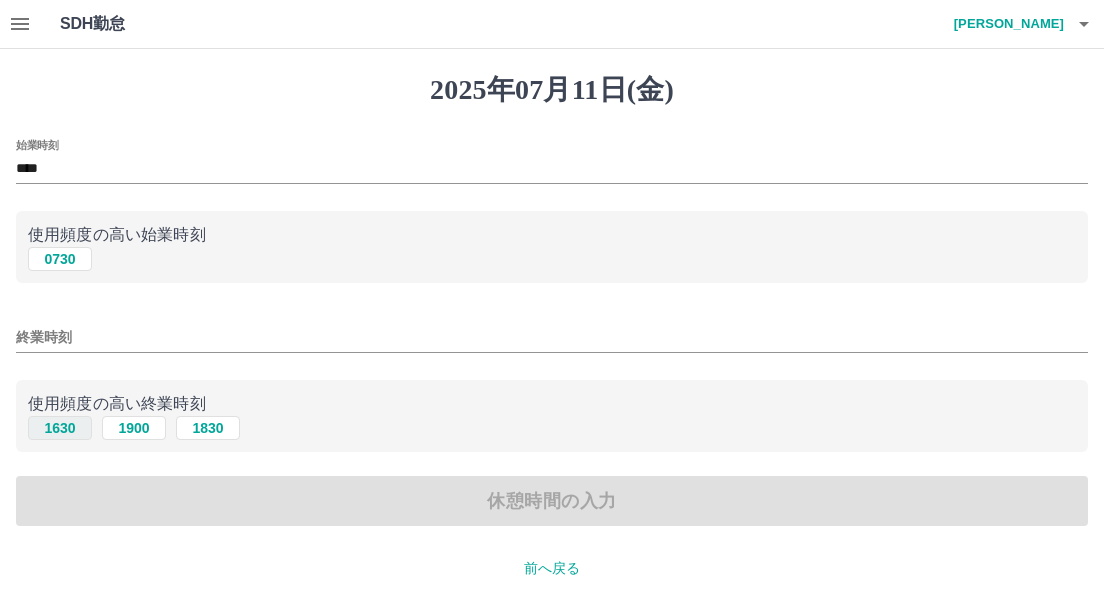 click on "1630" at bounding box center [60, 428] 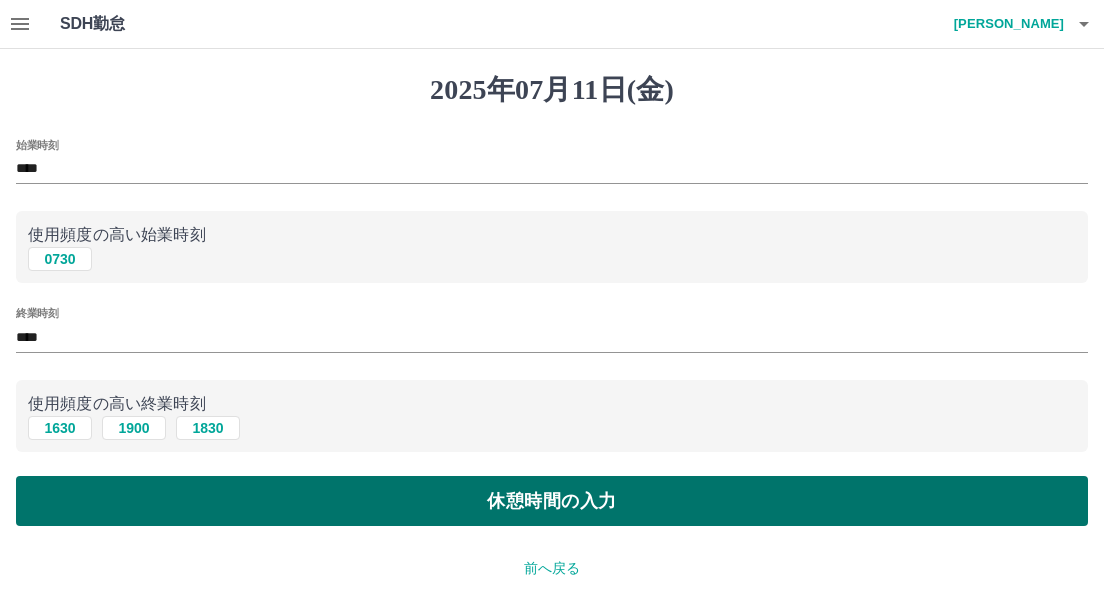 click on "休憩時間の入力" at bounding box center [552, 501] 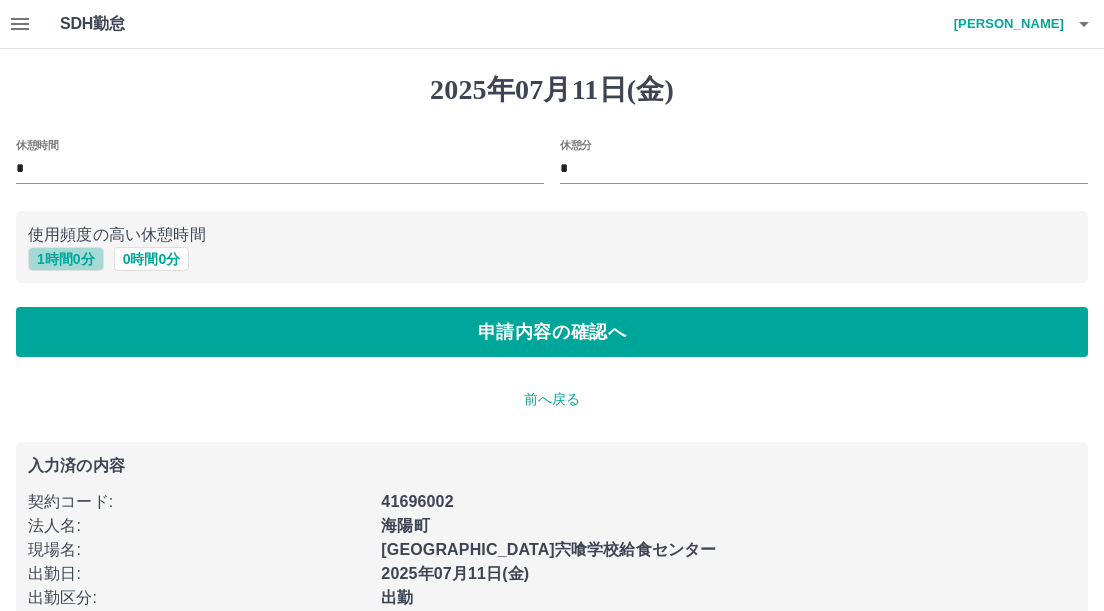 click on "1 時間 0 分" at bounding box center [66, 259] 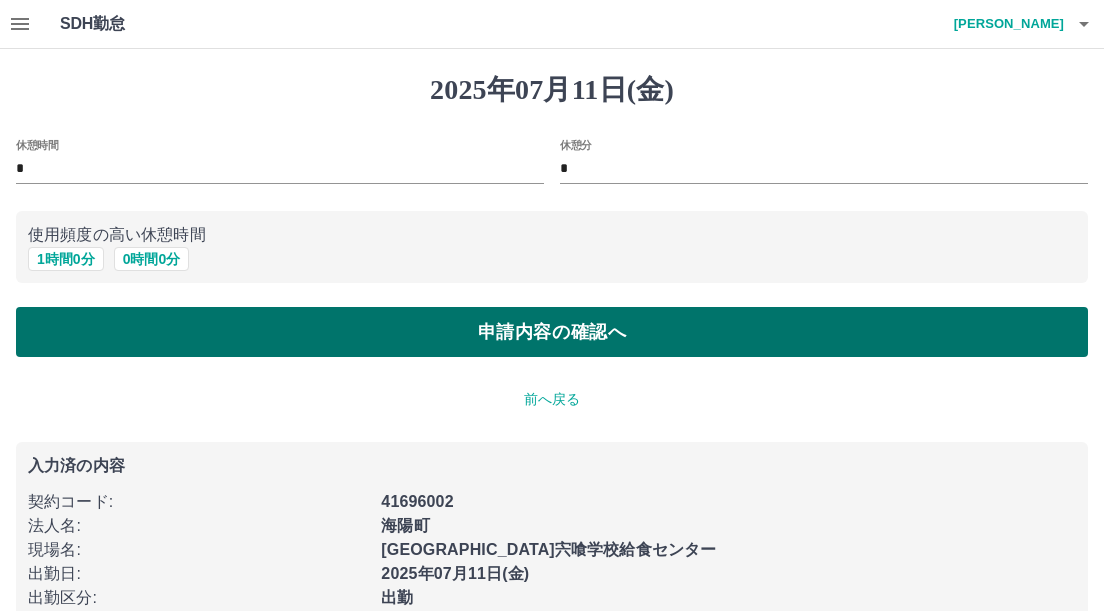 click on "申請内容の確認へ" at bounding box center (552, 332) 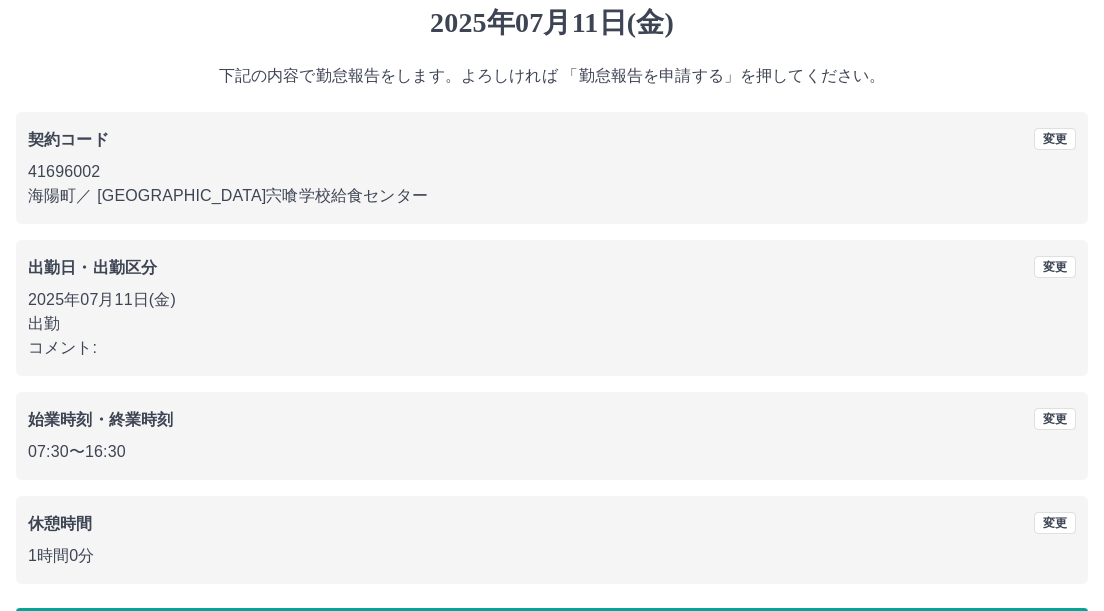 scroll, scrollTop: 138, scrollLeft: 0, axis: vertical 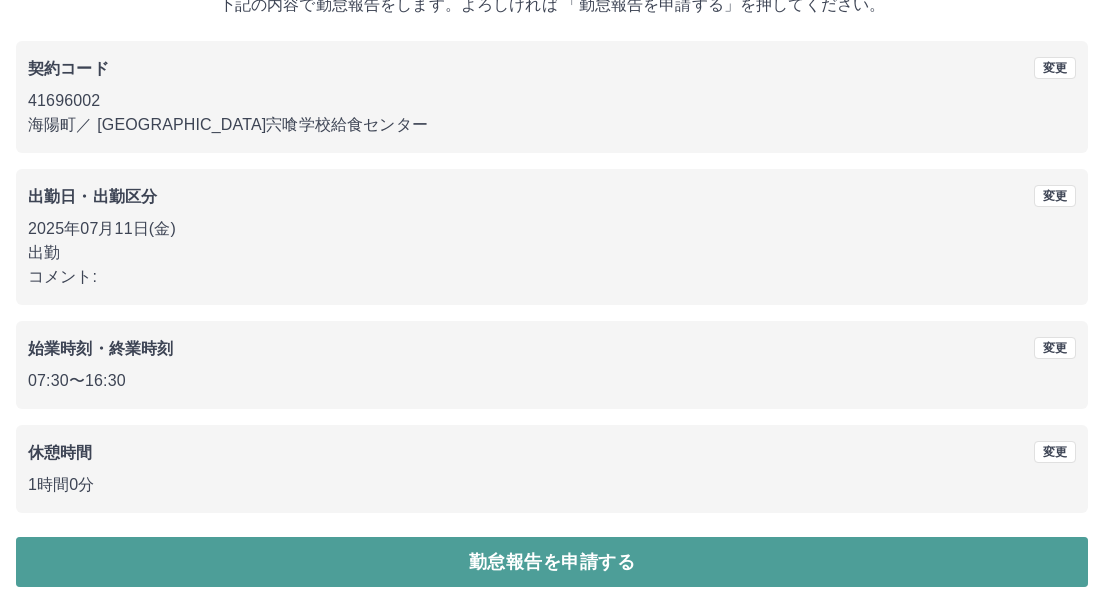 click on "勤怠報告を申請する" at bounding box center [552, 562] 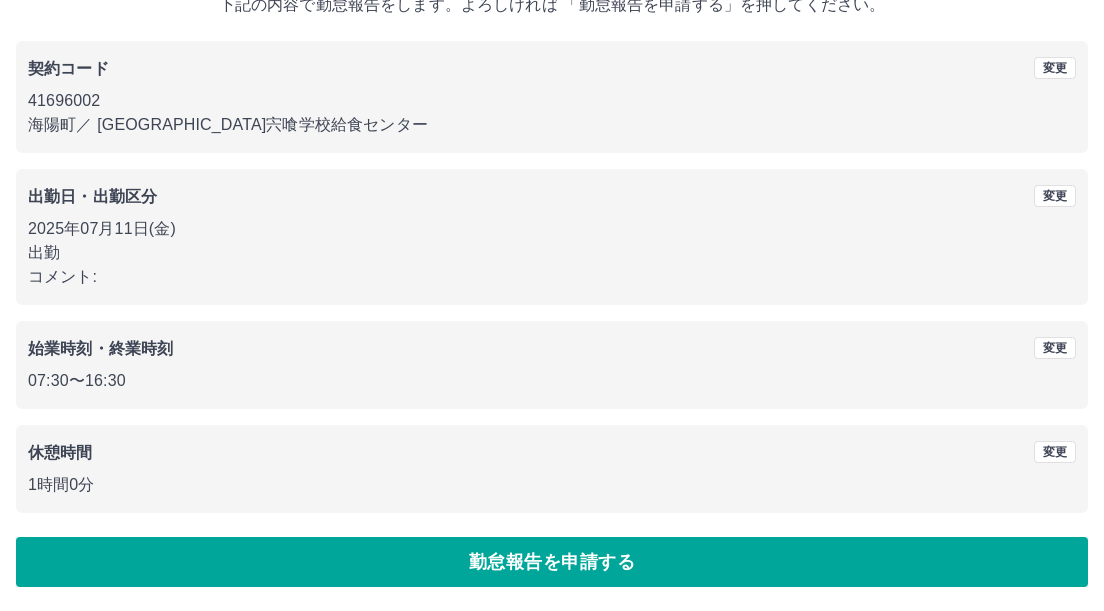 scroll, scrollTop: 0, scrollLeft: 0, axis: both 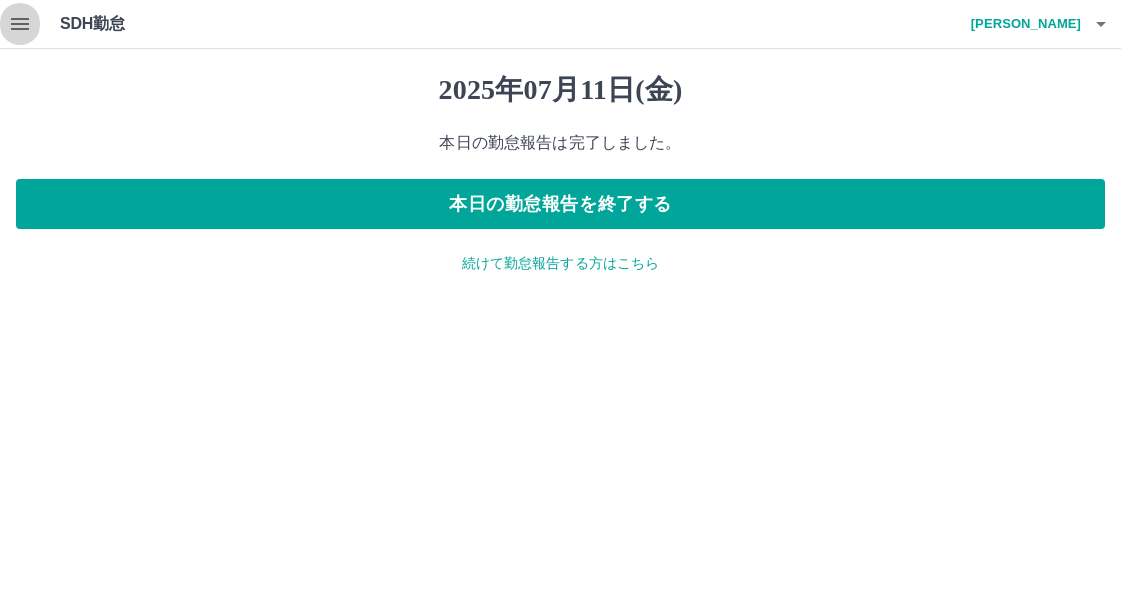click 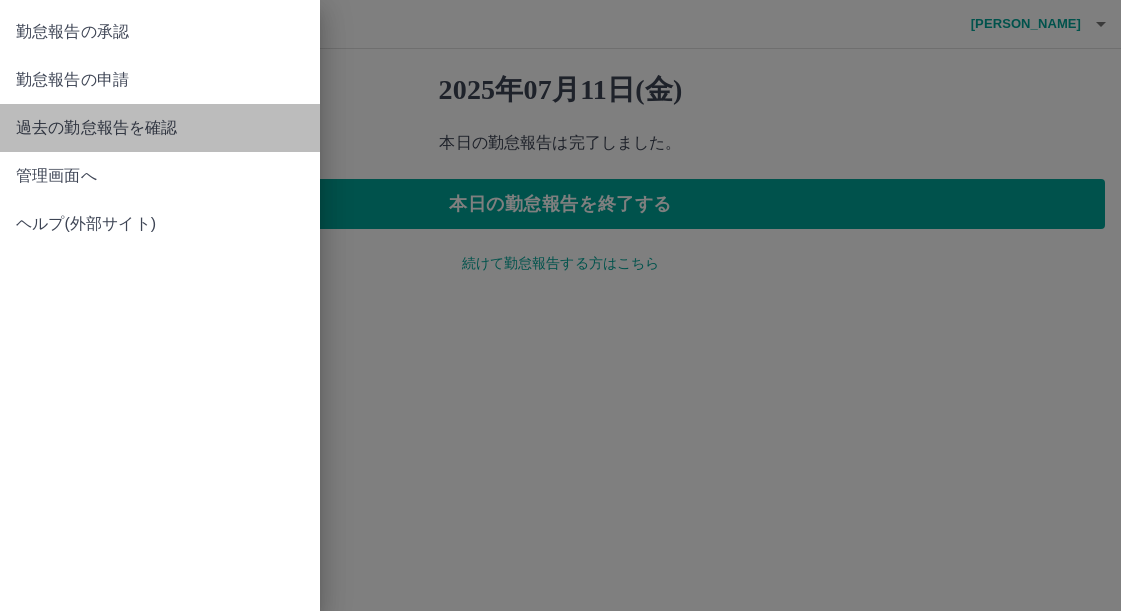click on "過去の勤怠報告を確認" at bounding box center [160, 128] 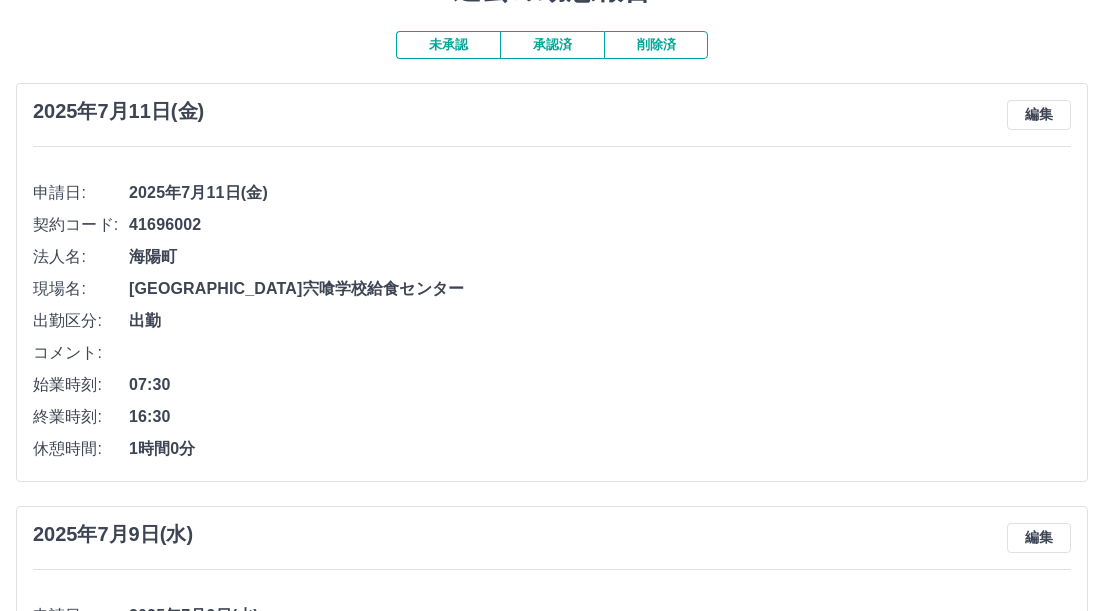 scroll, scrollTop: 0, scrollLeft: 0, axis: both 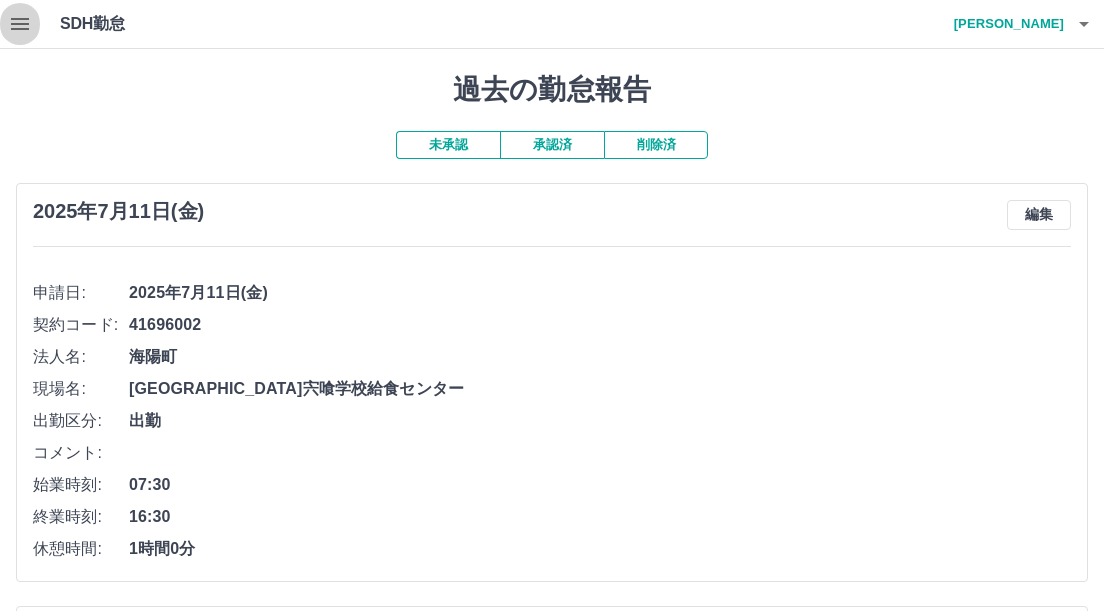 click 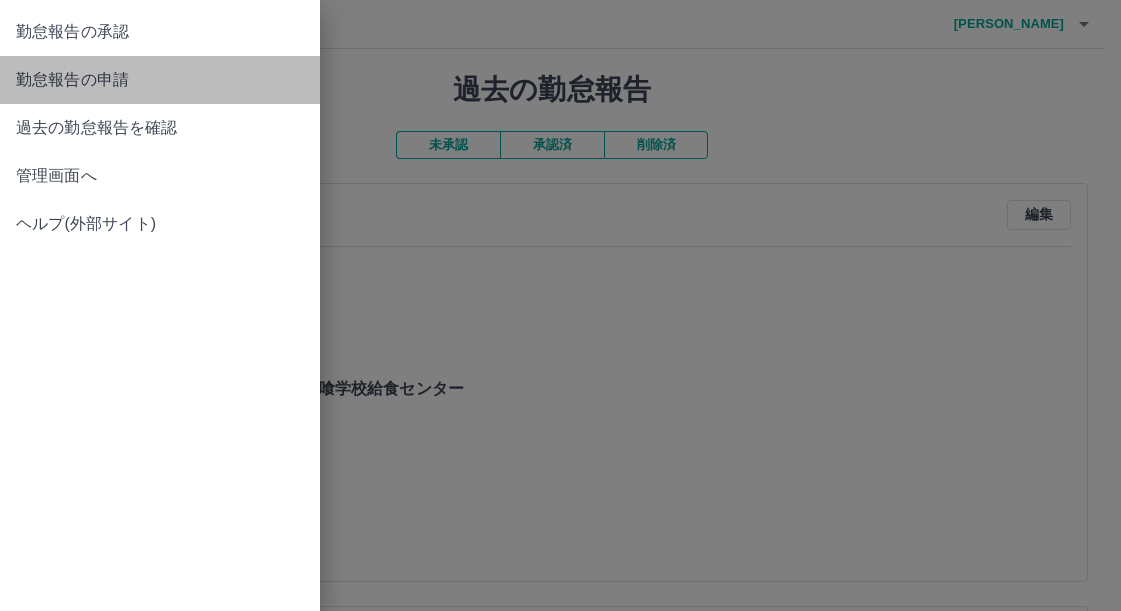 click on "勤怠報告の申請" at bounding box center [160, 80] 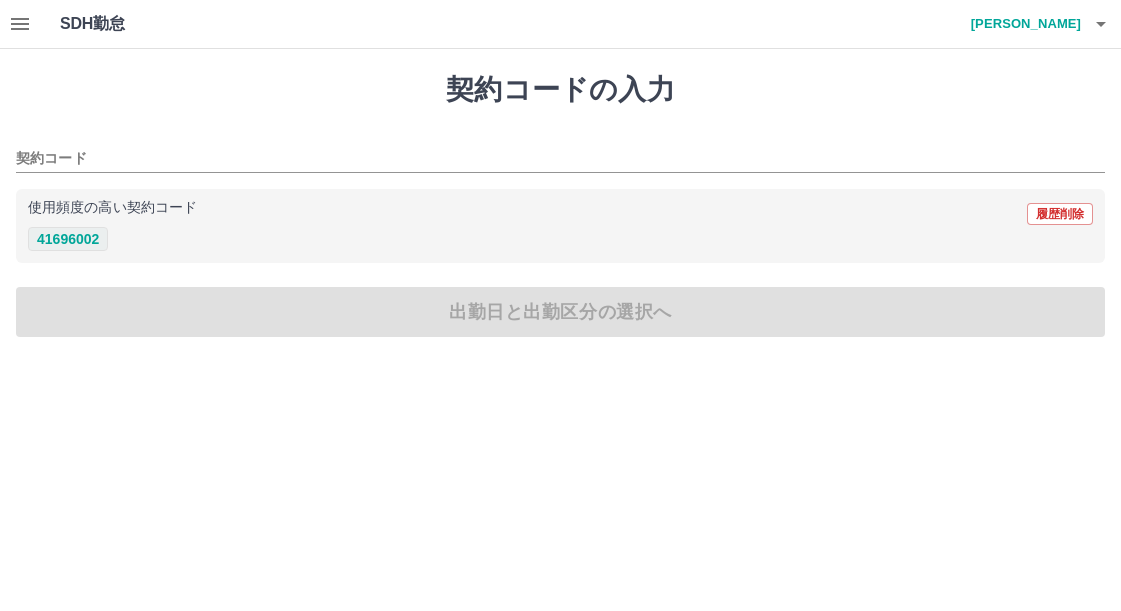 click on "41696002" at bounding box center [68, 239] 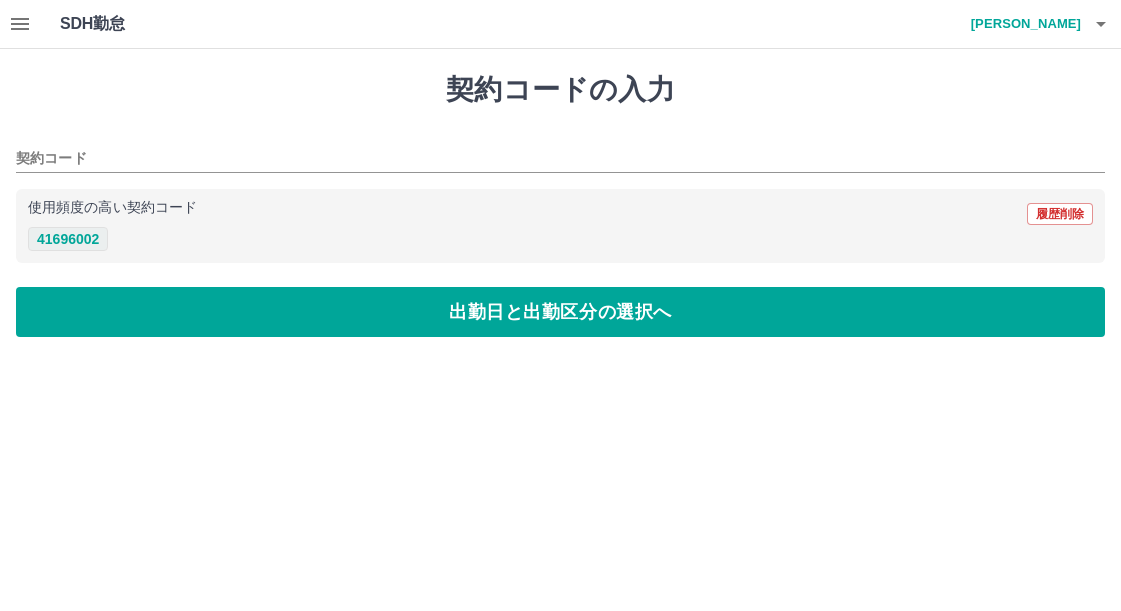 type on "********" 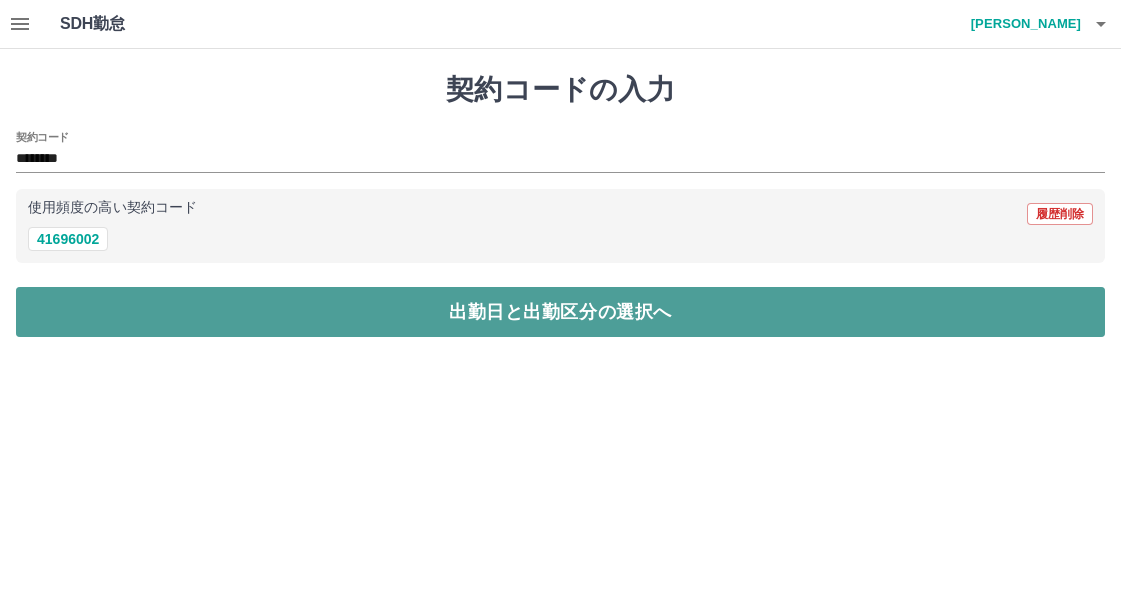click on "出勤日と出勤区分の選択へ" at bounding box center (560, 312) 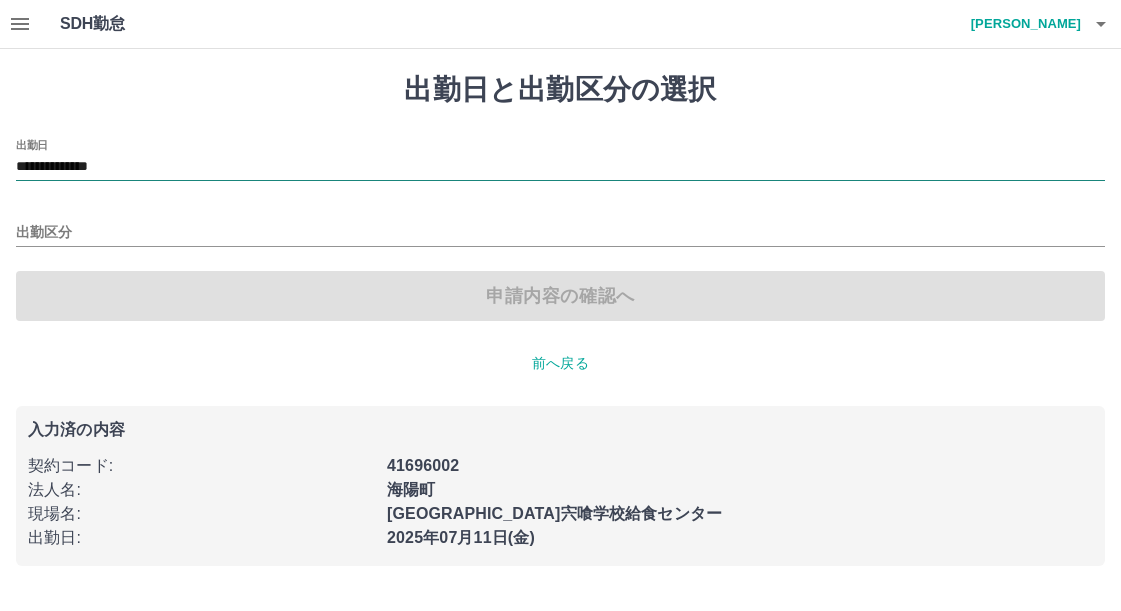 click on "**********" at bounding box center [560, 167] 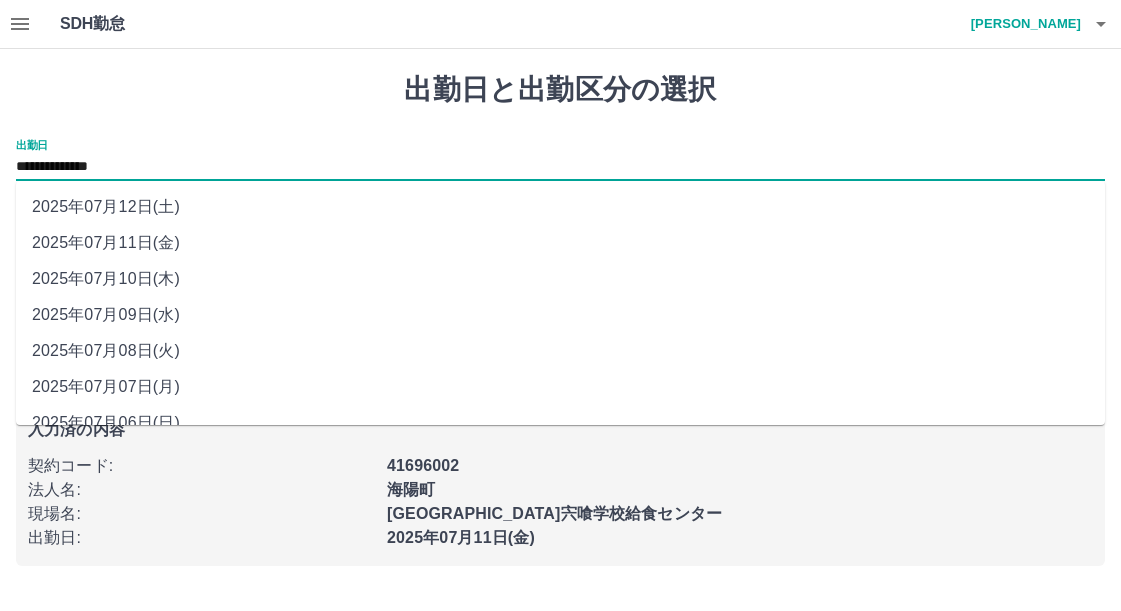 click on "2025年07月10日(木)" at bounding box center [560, 279] 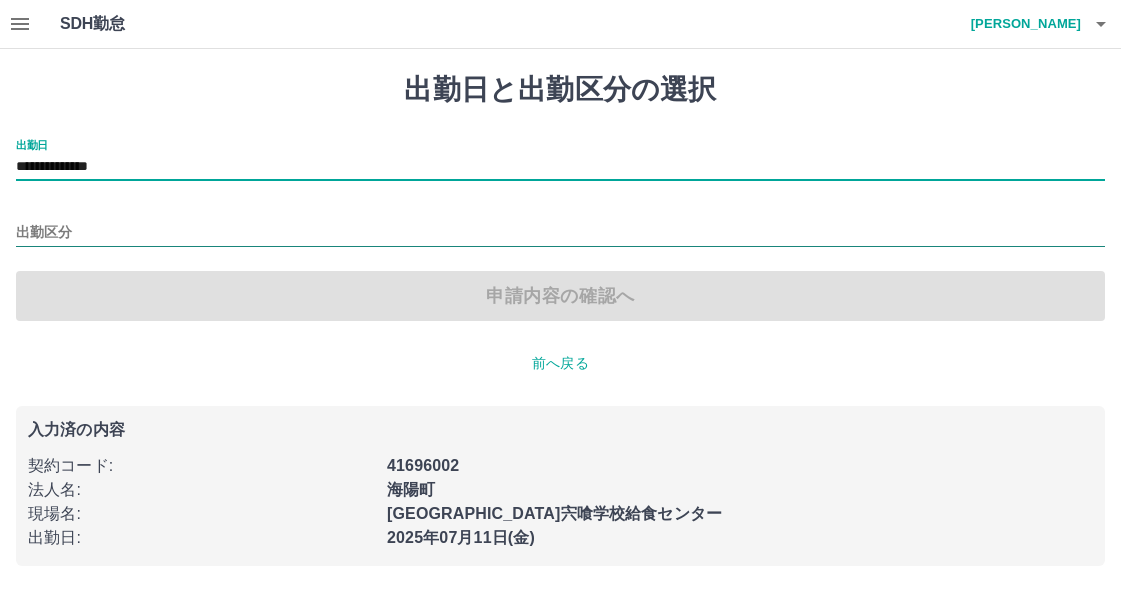 click on "出勤区分" at bounding box center (560, 233) 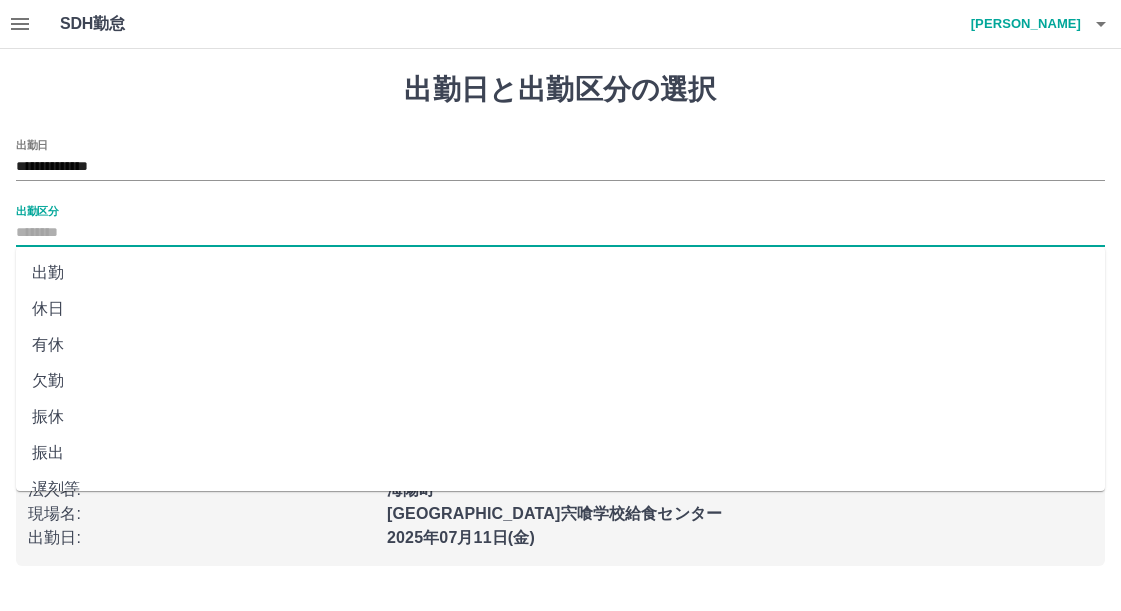 click on "出勤" at bounding box center [560, 273] 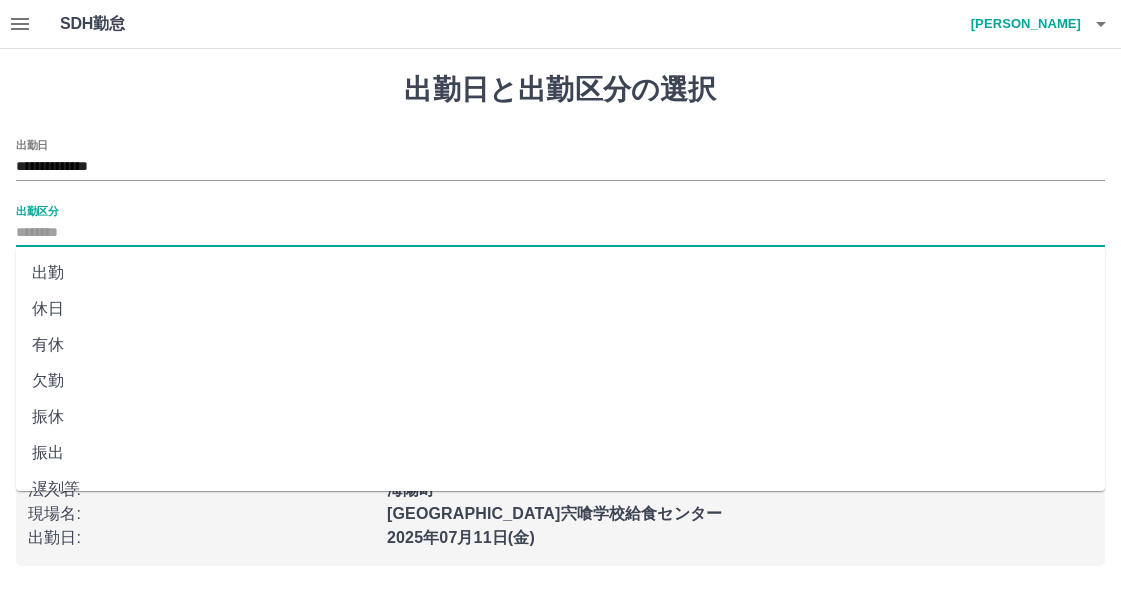 type on "**" 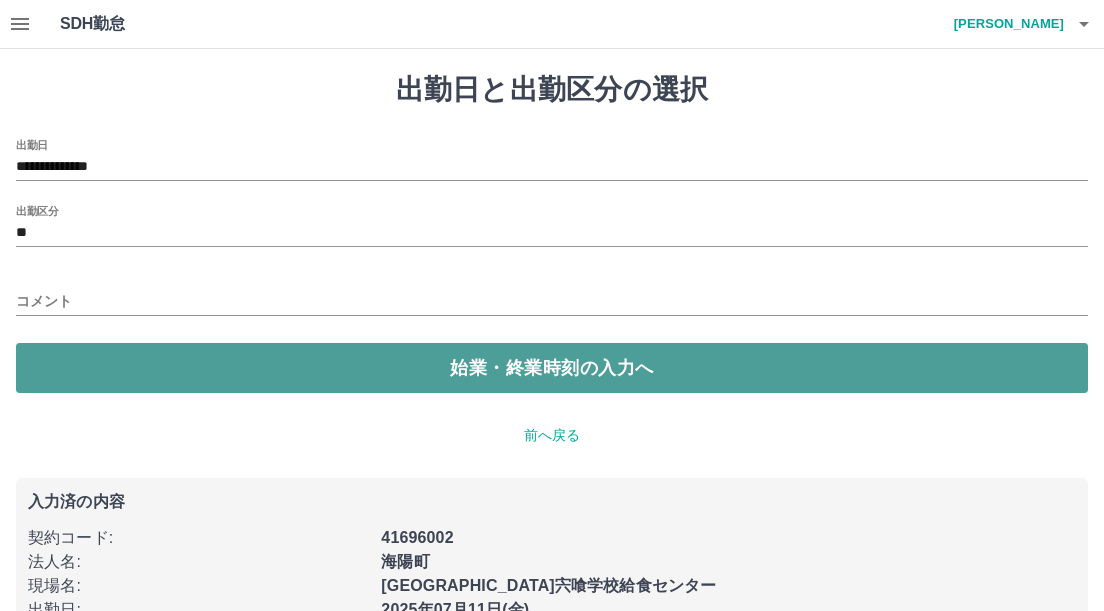 click on "始業・終業時刻の入力へ" at bounding box center (552, 368) 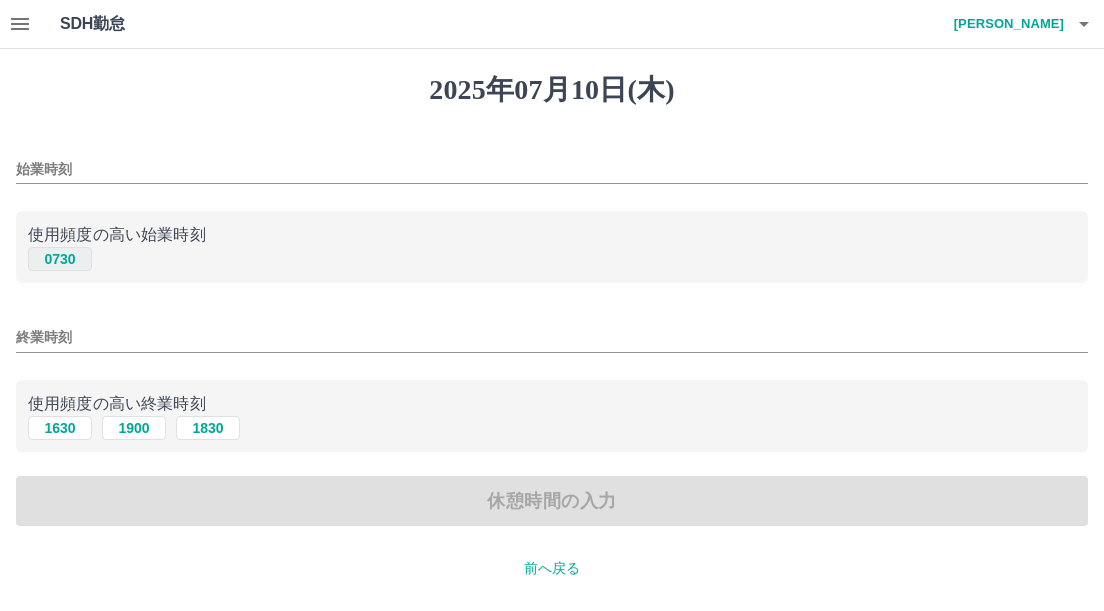 click on "0730" at bounding box center (60, 259) 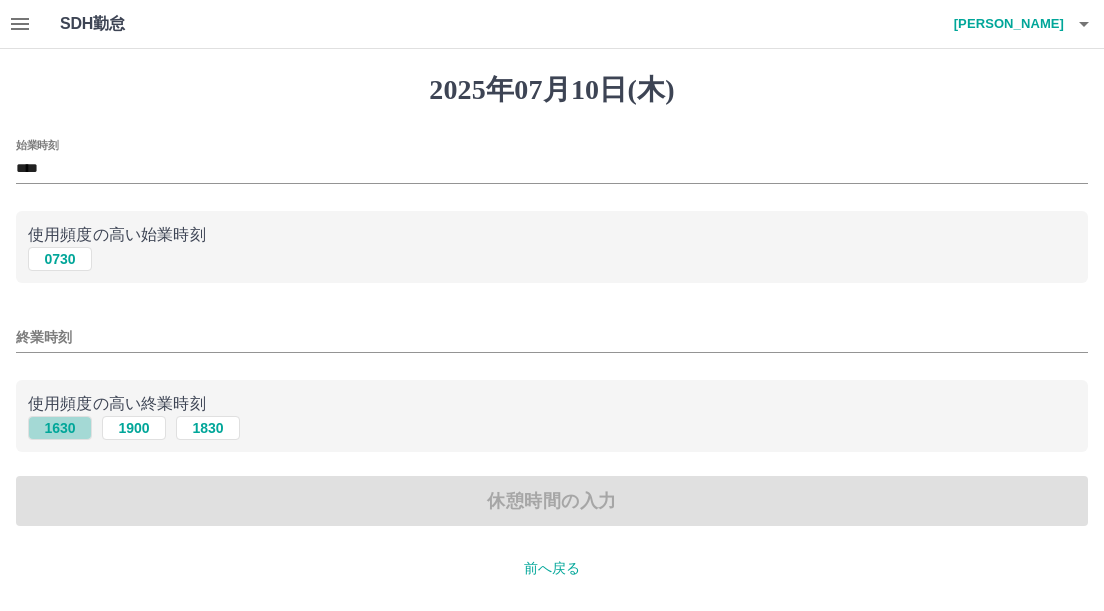 click on "1630" at bounding box center (60, 428) 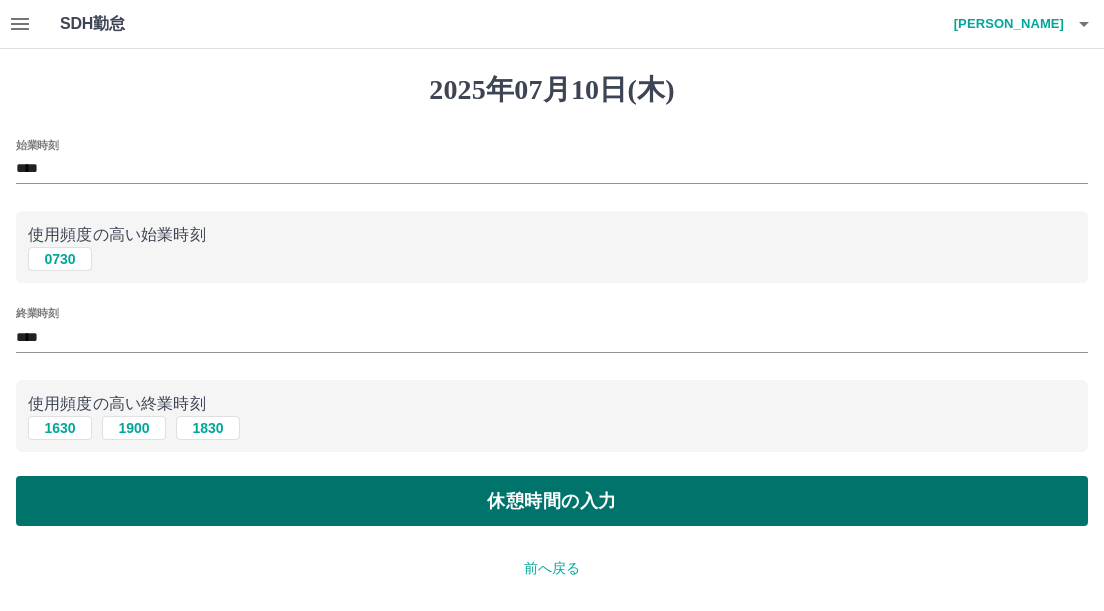 click on "休憩時間の入力" at bounding box center [552, 501] 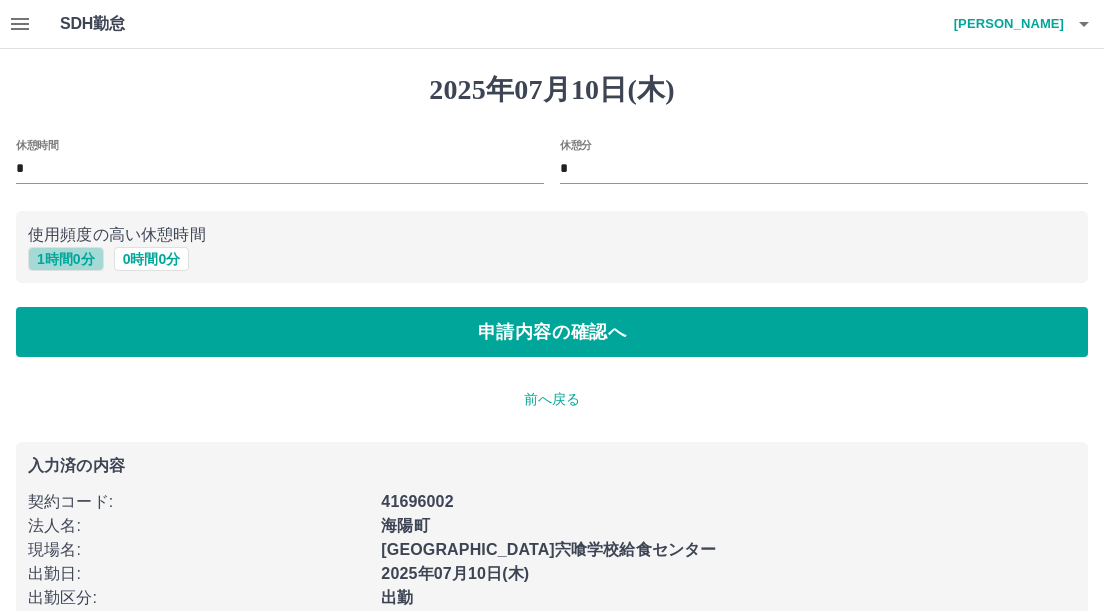 click on "1 時間 0 分" at bounding box center [66, 259] 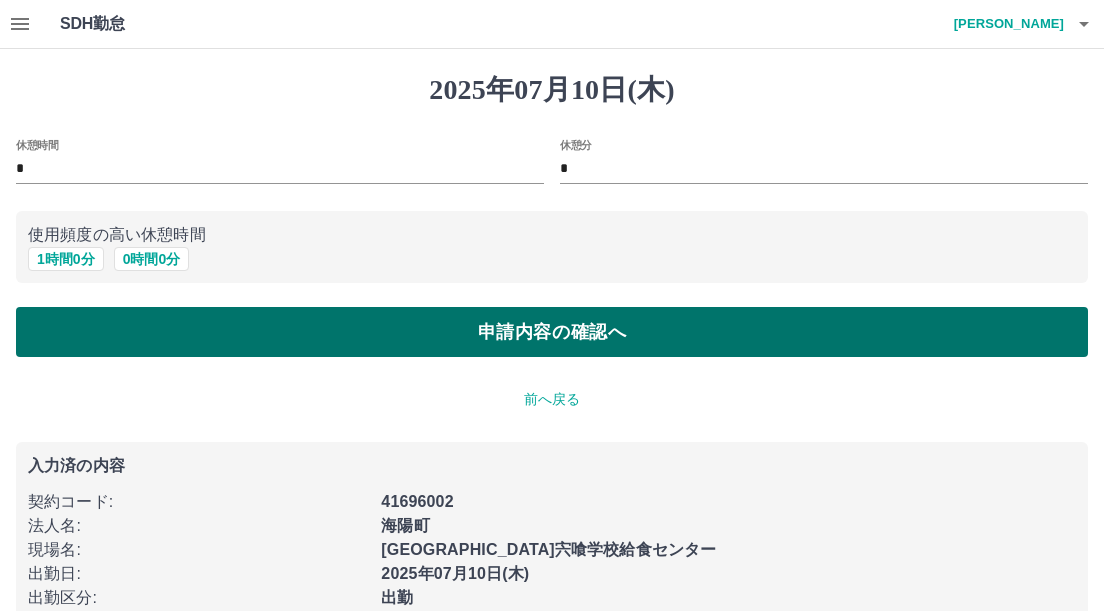 click on "申請内容の確認へ" at bounding box center (552, 332) 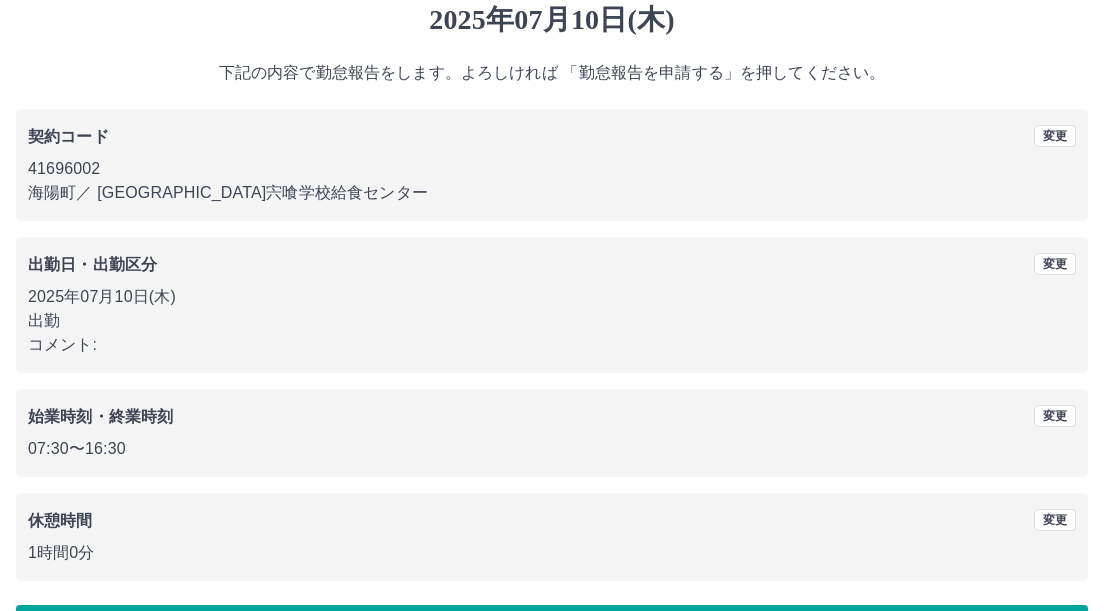 scroll, scrollTop: 138, scrollLeft: 0, axis: vertical 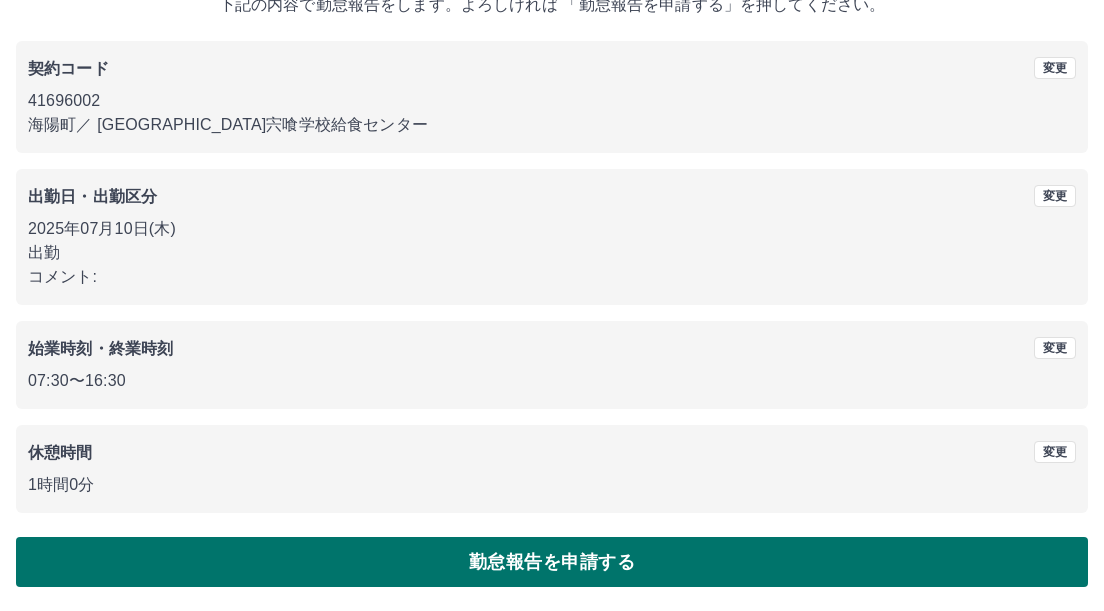 click on "勤怠報告を申請する" at bounding box center (552, 562) 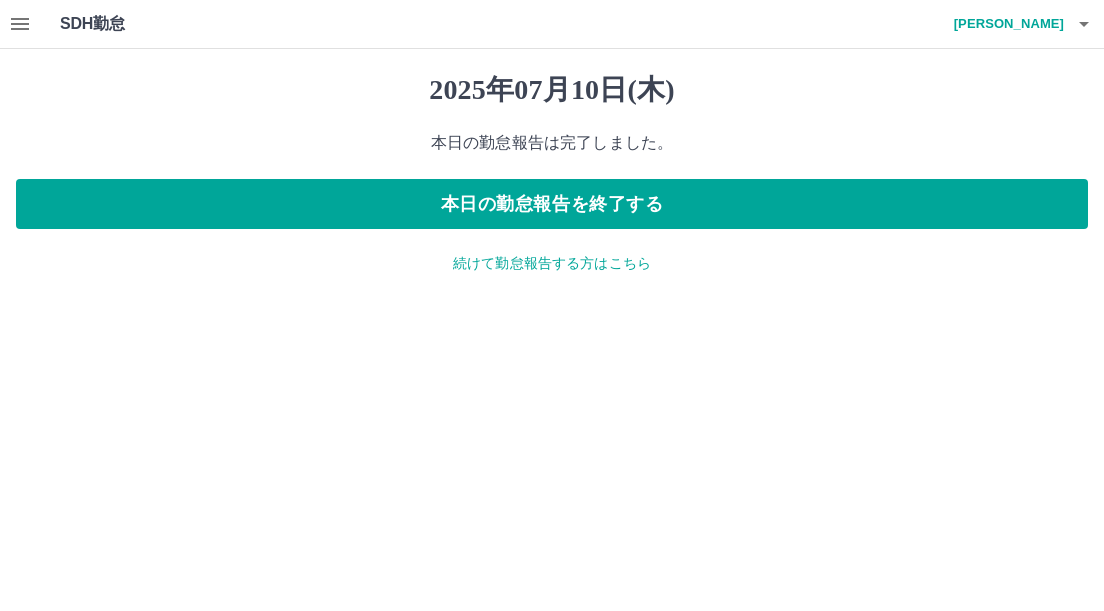 scroll, scrollTop: 0, scrollLeft: 0, axis: both 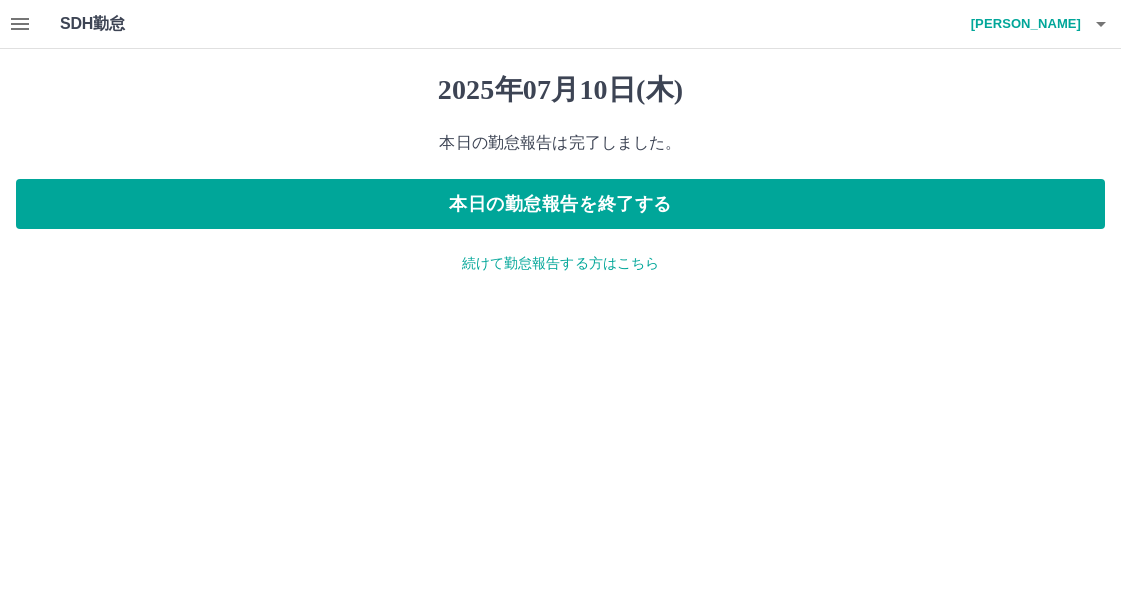click 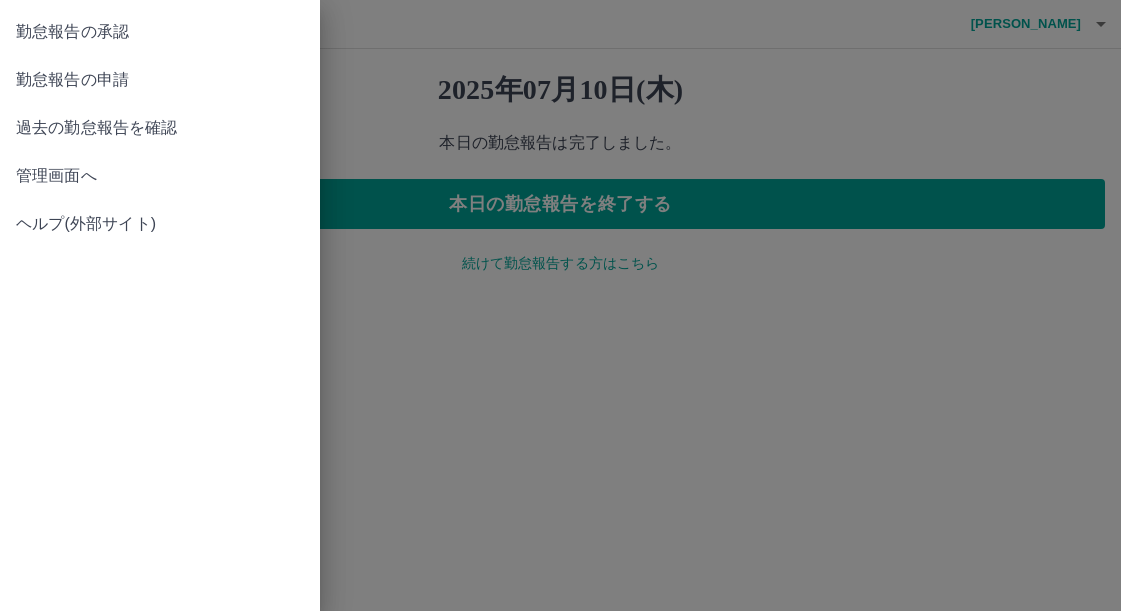 click on "勤怠報告の申請" at bounding box center [160, 80] 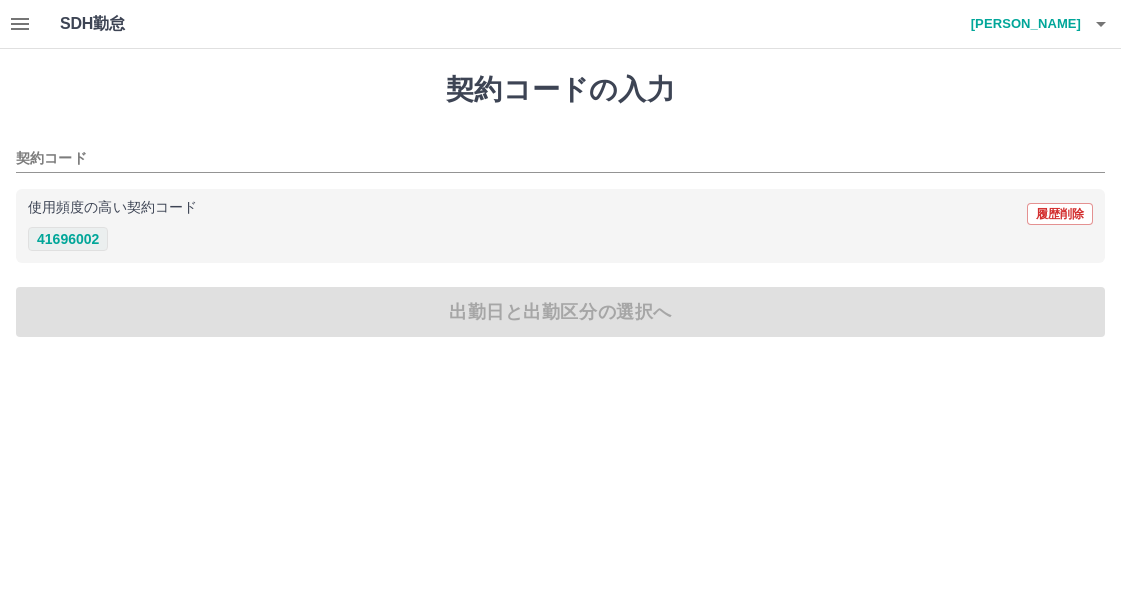click on "41696002" at bounding box center [68, 239] 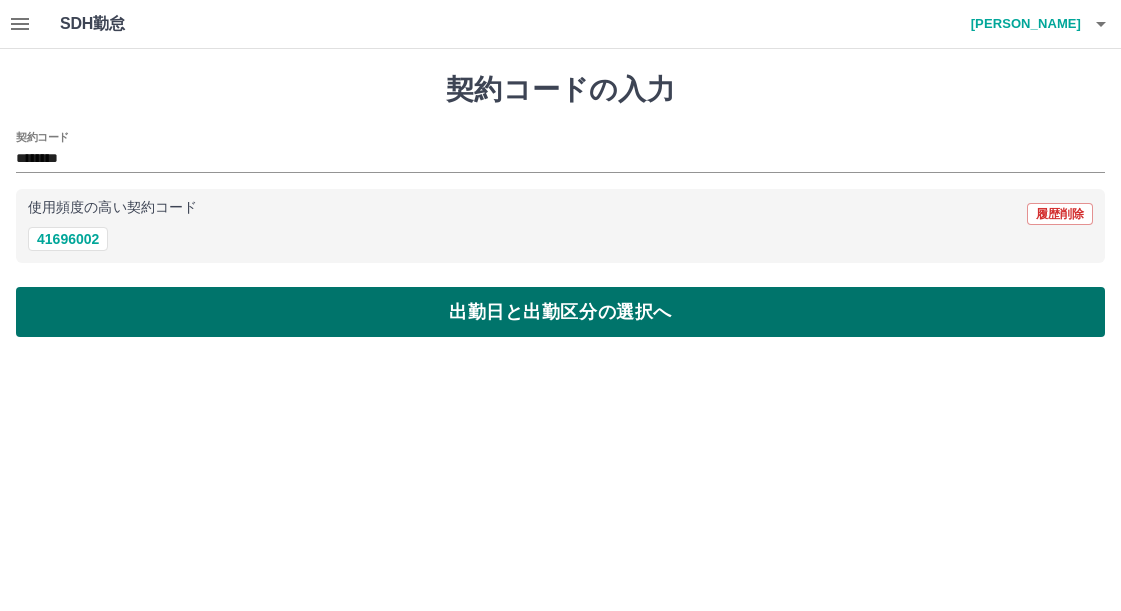click on "出勤日と出勤区分の選択へ" at bounding box center (560, 312) 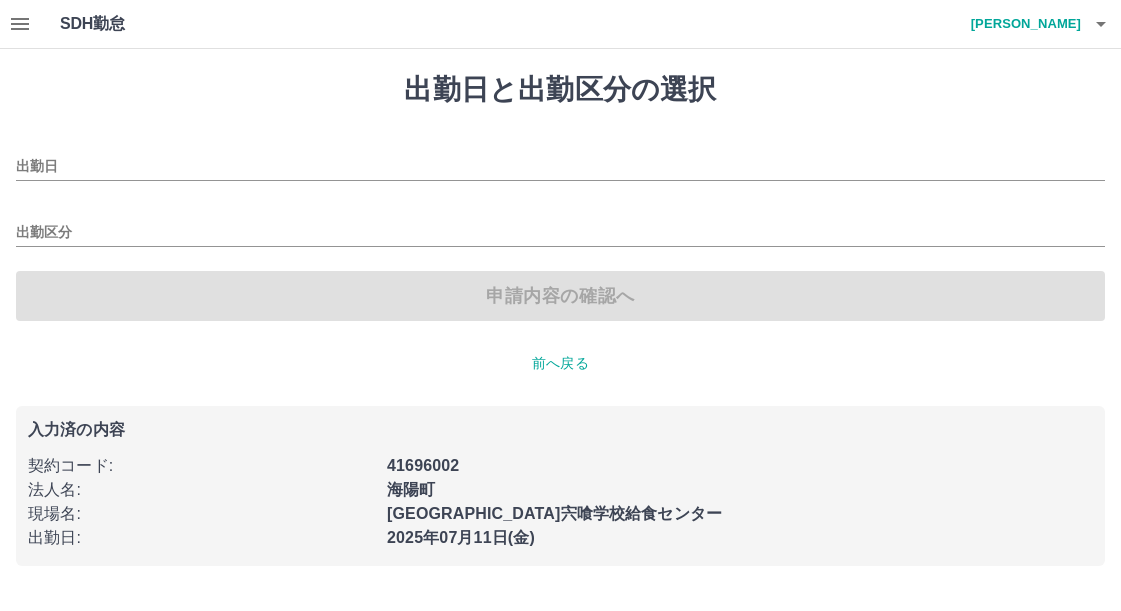 type on "**********" 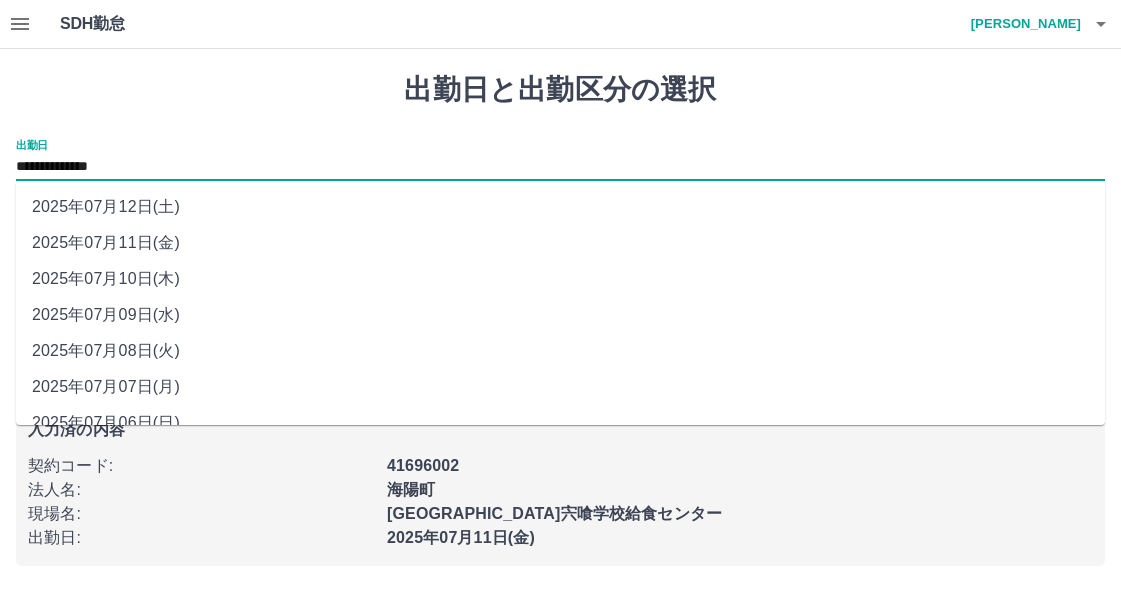 click on "**********" at bounding box center (560, 167) 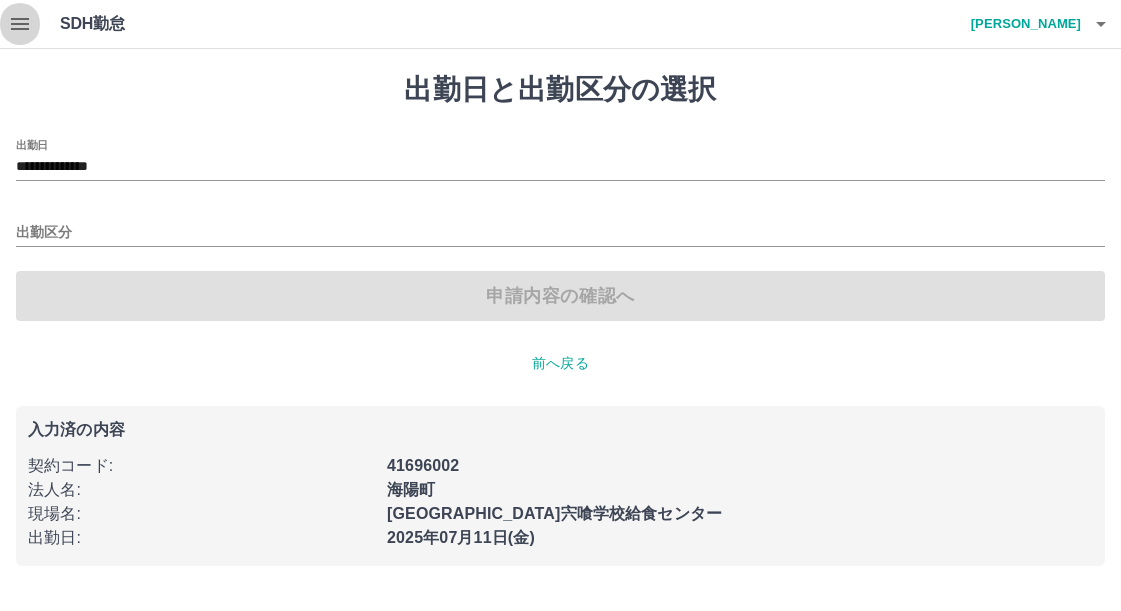 click 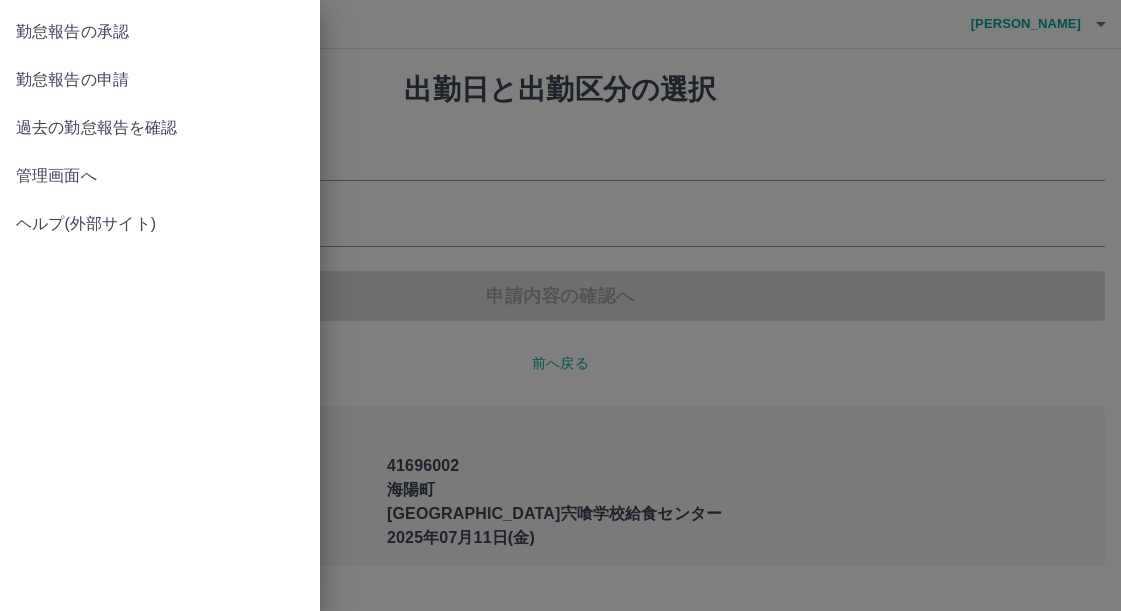 click on "過去の勤怠報告を確認" at bounding box center [160, 128] 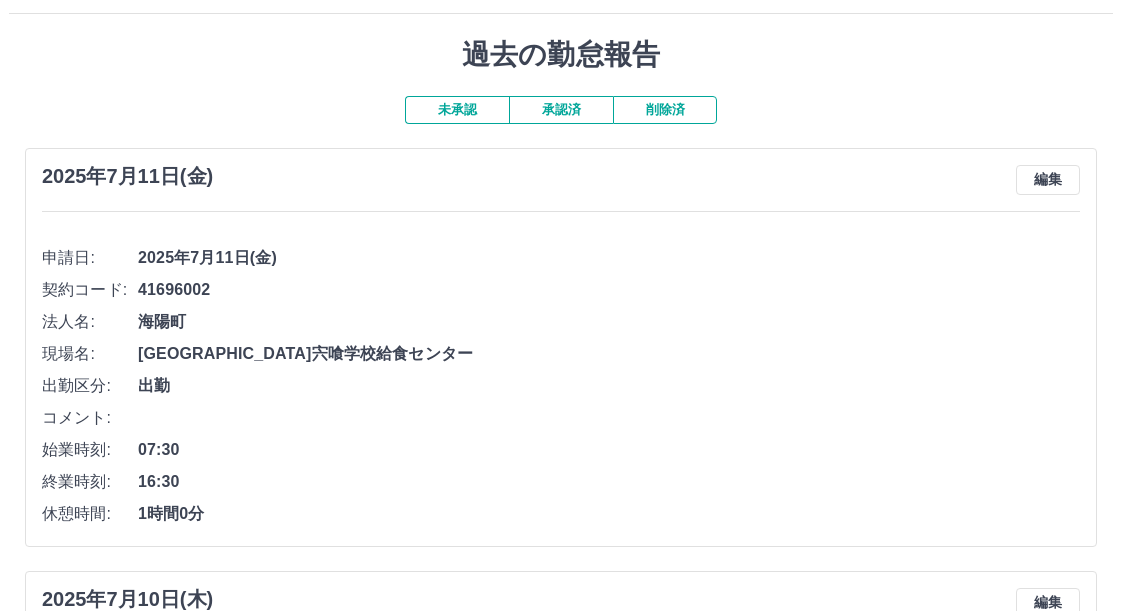 scroll, scrollTop: 0, scrollLeft: 0, axis: both 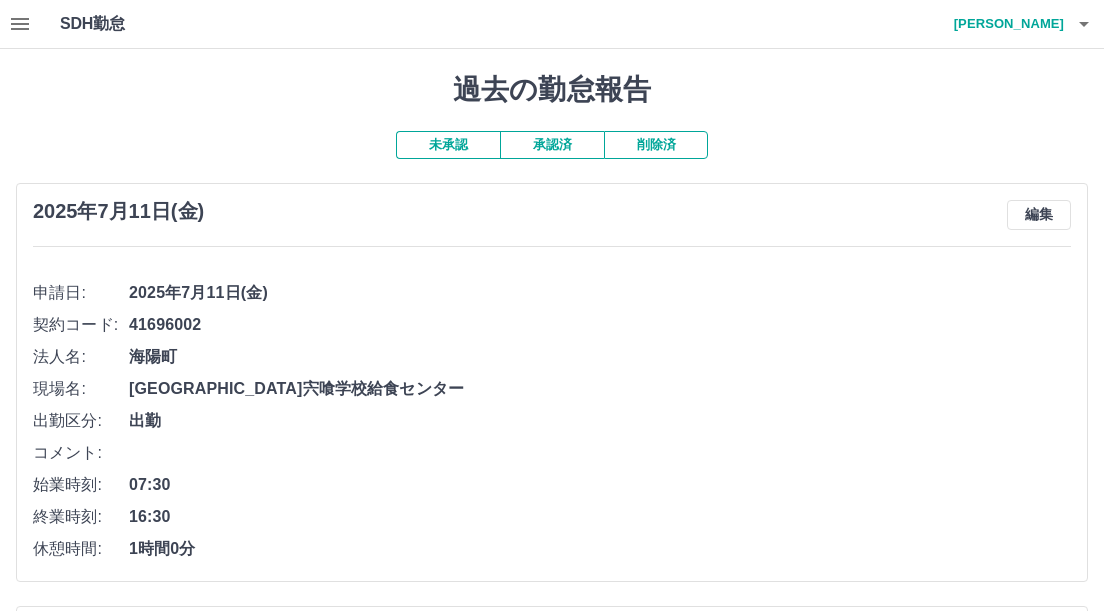 click 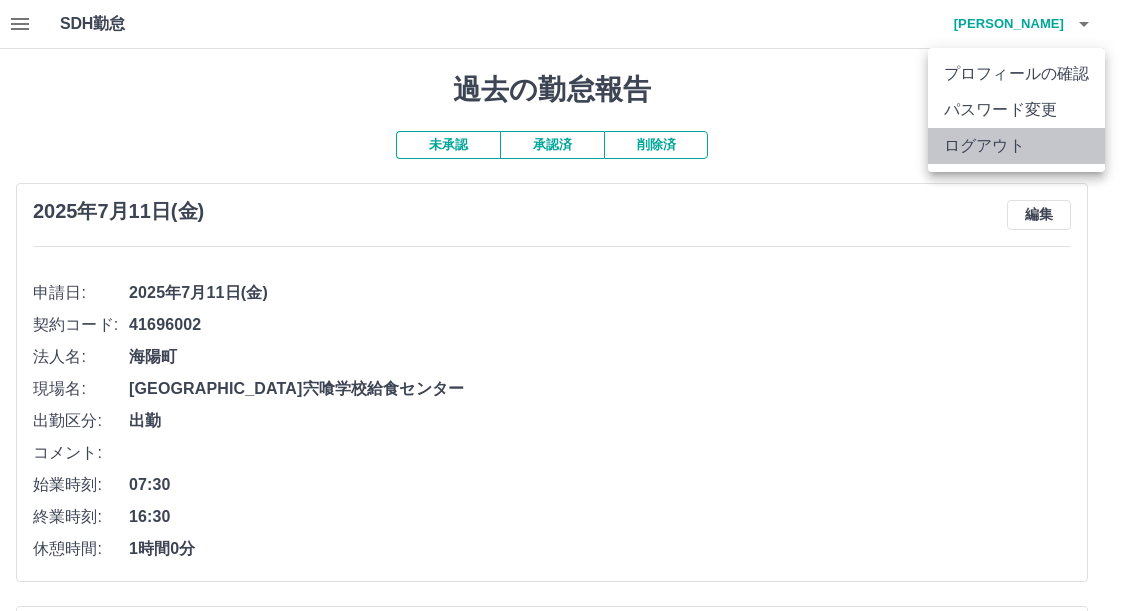 click on "ログアウト" at bounding box center (1016, 146) 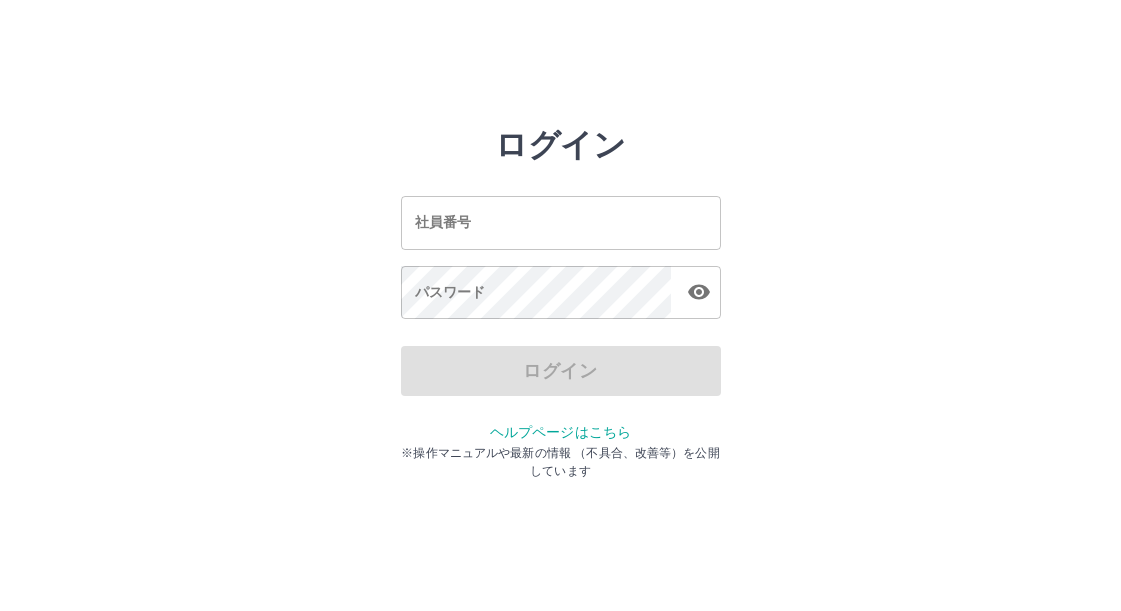 scroll, scrollTop: 0, scrollLeft: 0, axis: both 